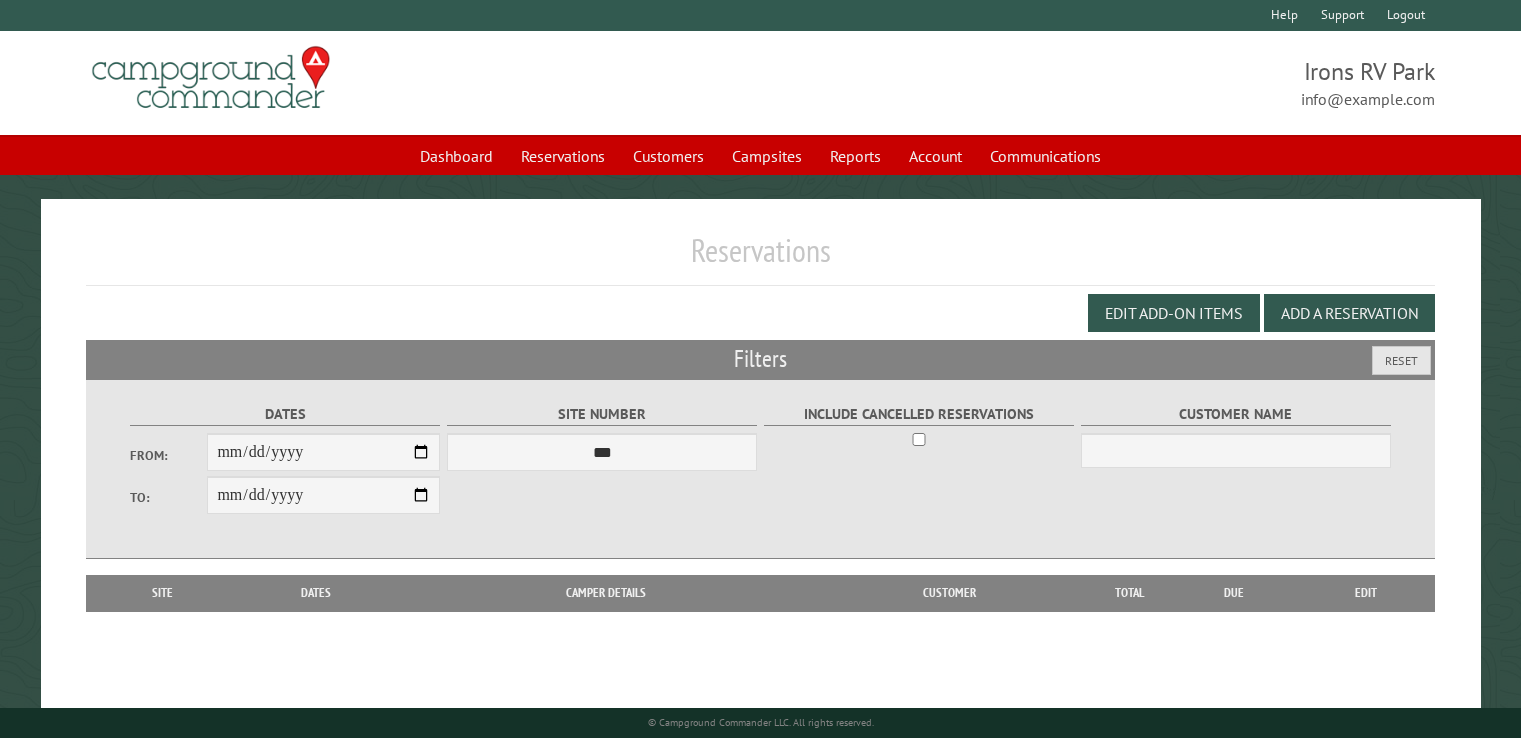 scroll, scrollTop: 0, scrollLeft: 0, axis: both 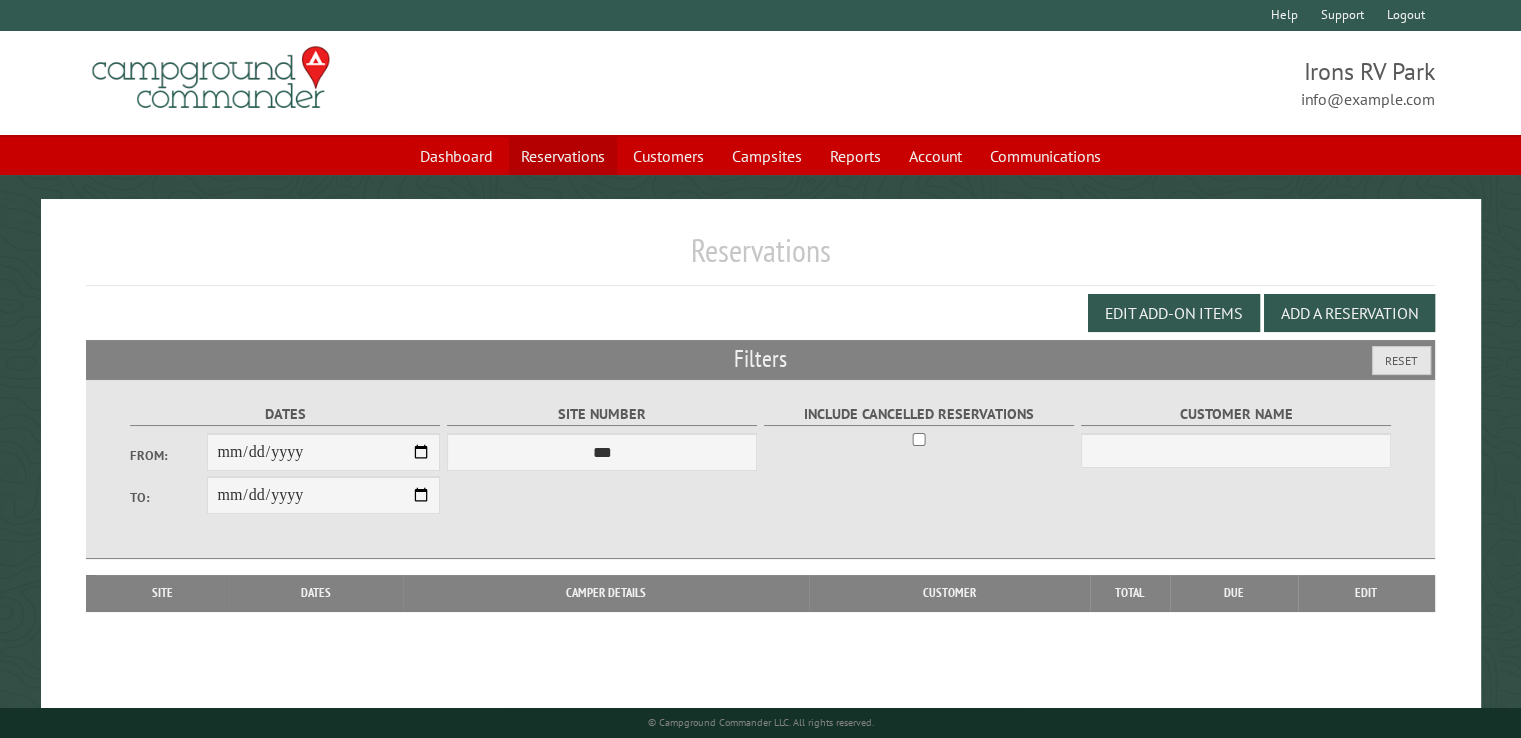 click on "Reservations" at bounding box center (563, 156) 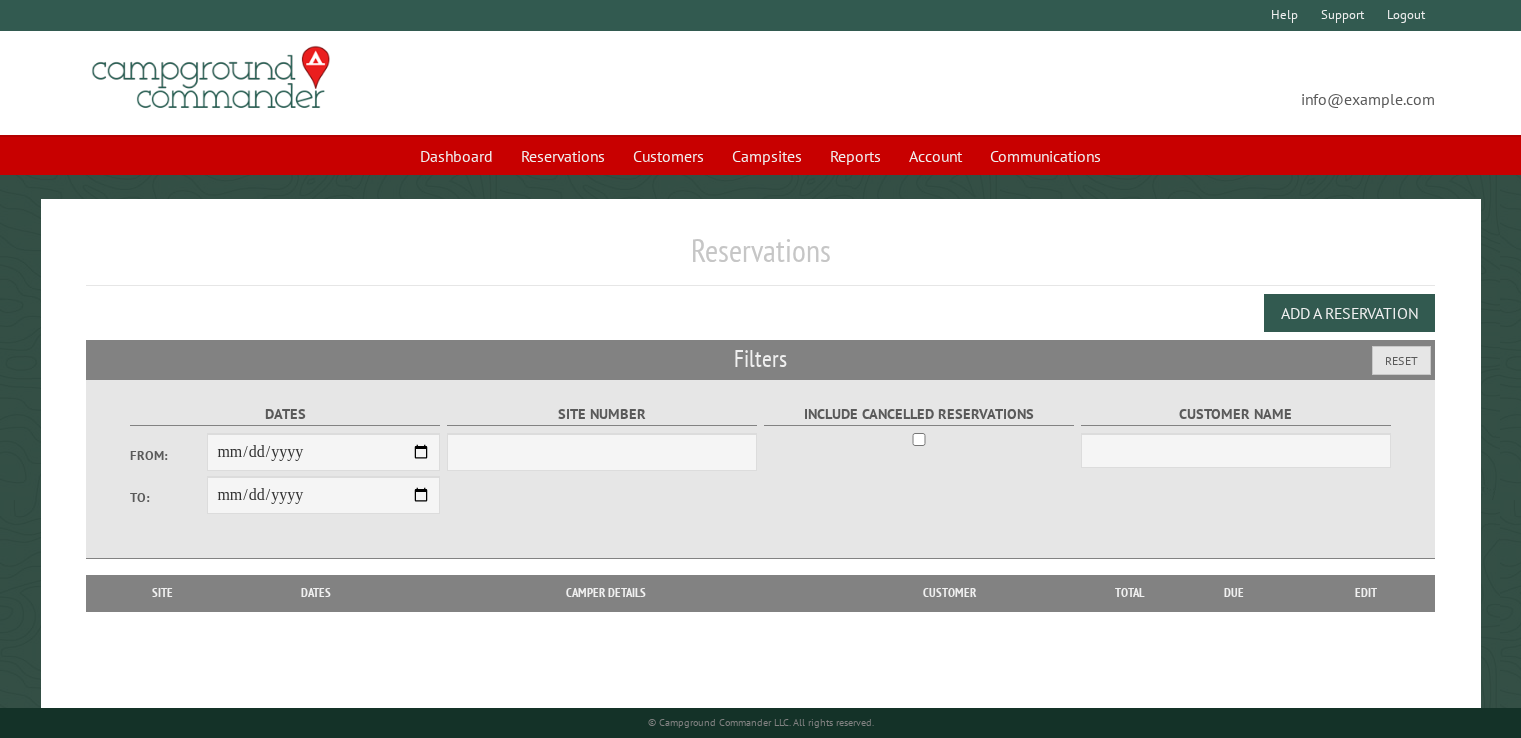 scroll, scrollTop: 0, scrollLeft: 0, axis: both 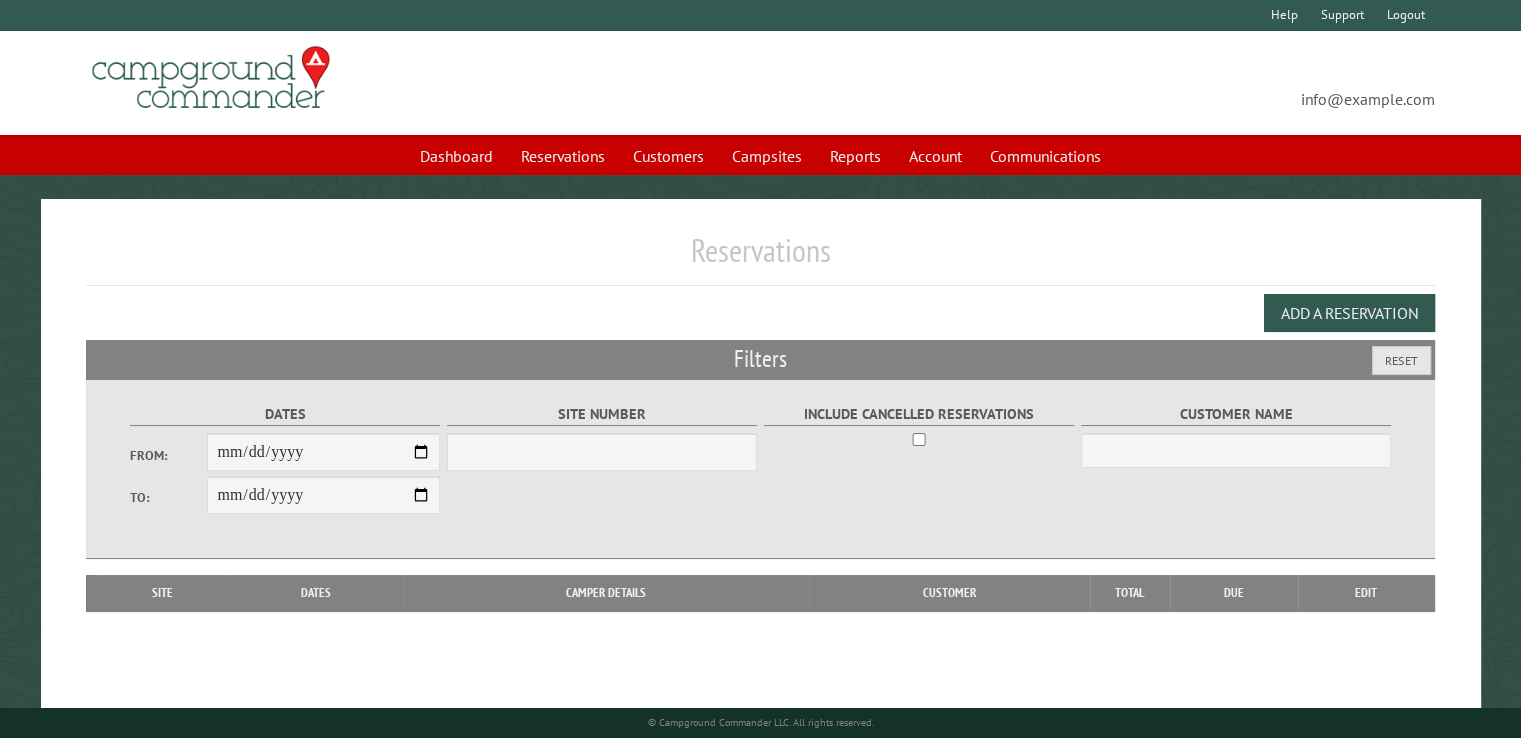 select on "***" 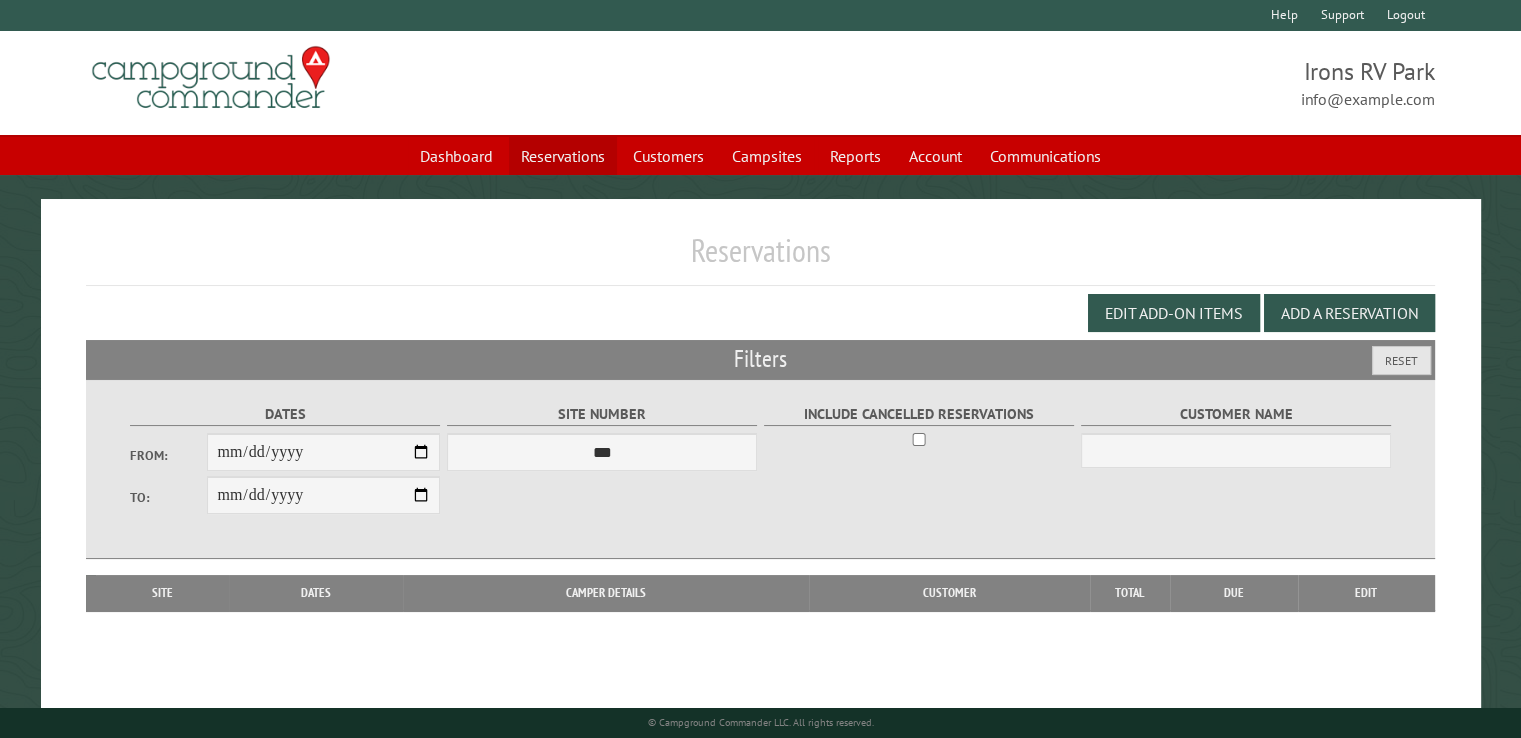 click on "Reservations" at bounding box center [563, 156] 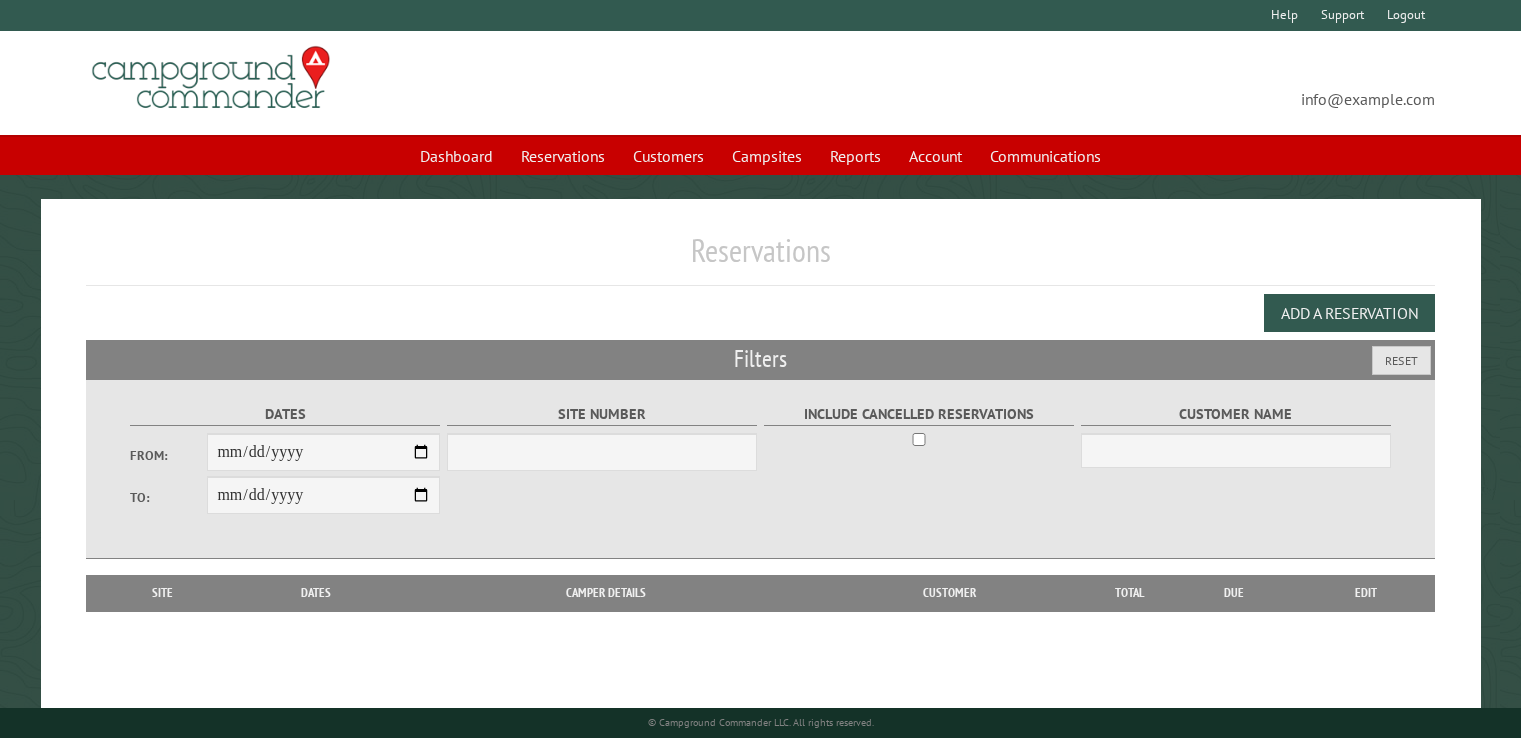 scroll, scrollTop: 0, scrollLeft: 0, axis: both 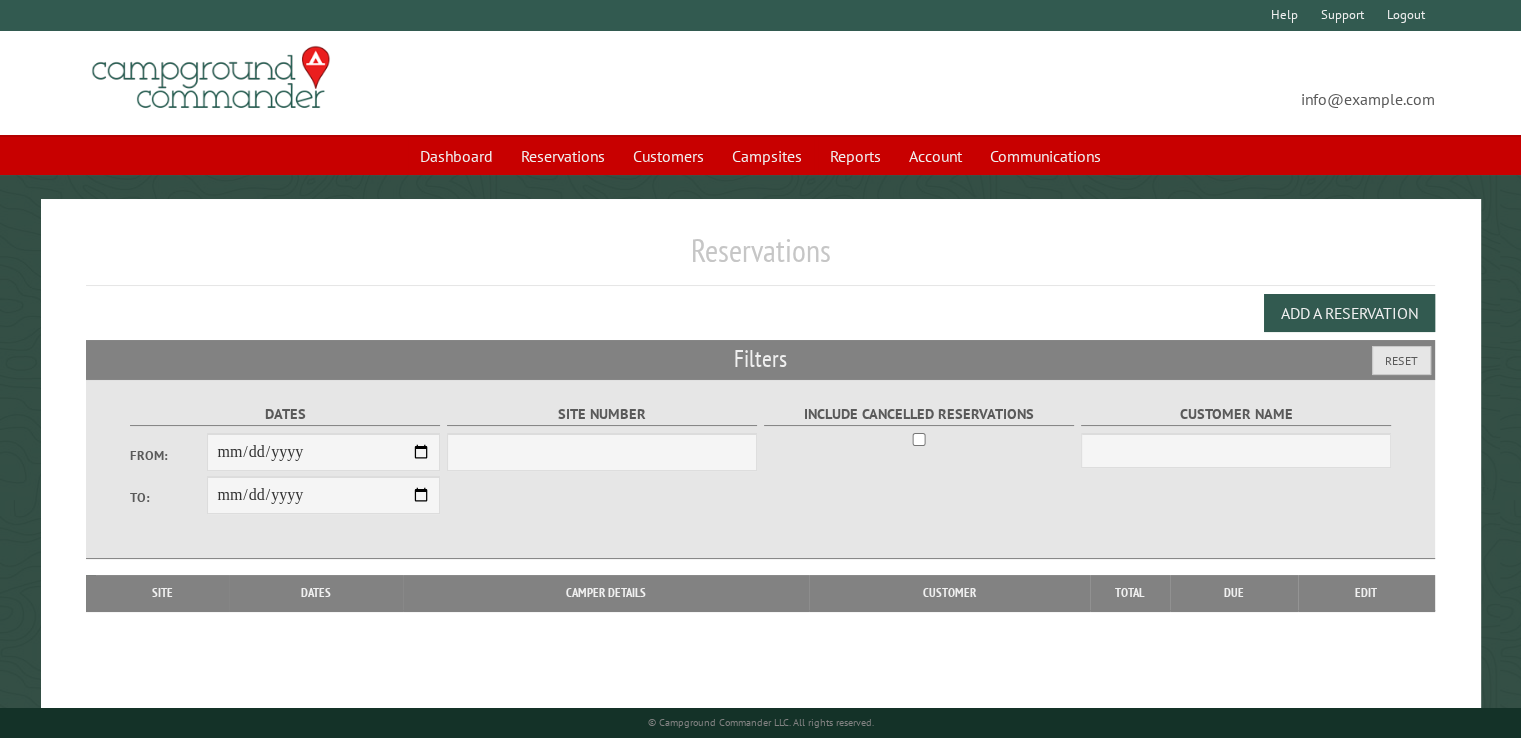 select on "***" 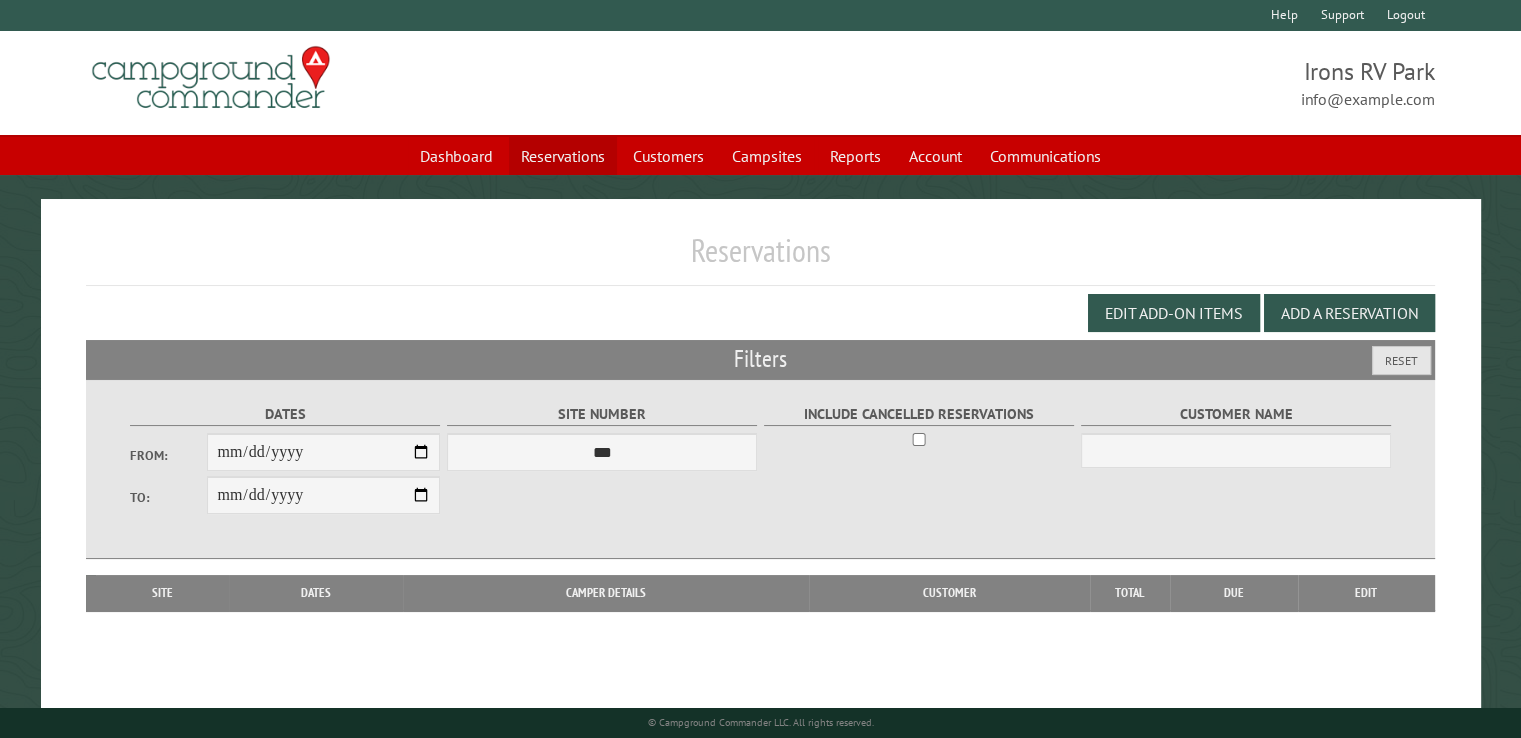 click on "Reservations" at bounding box center [563, 156] 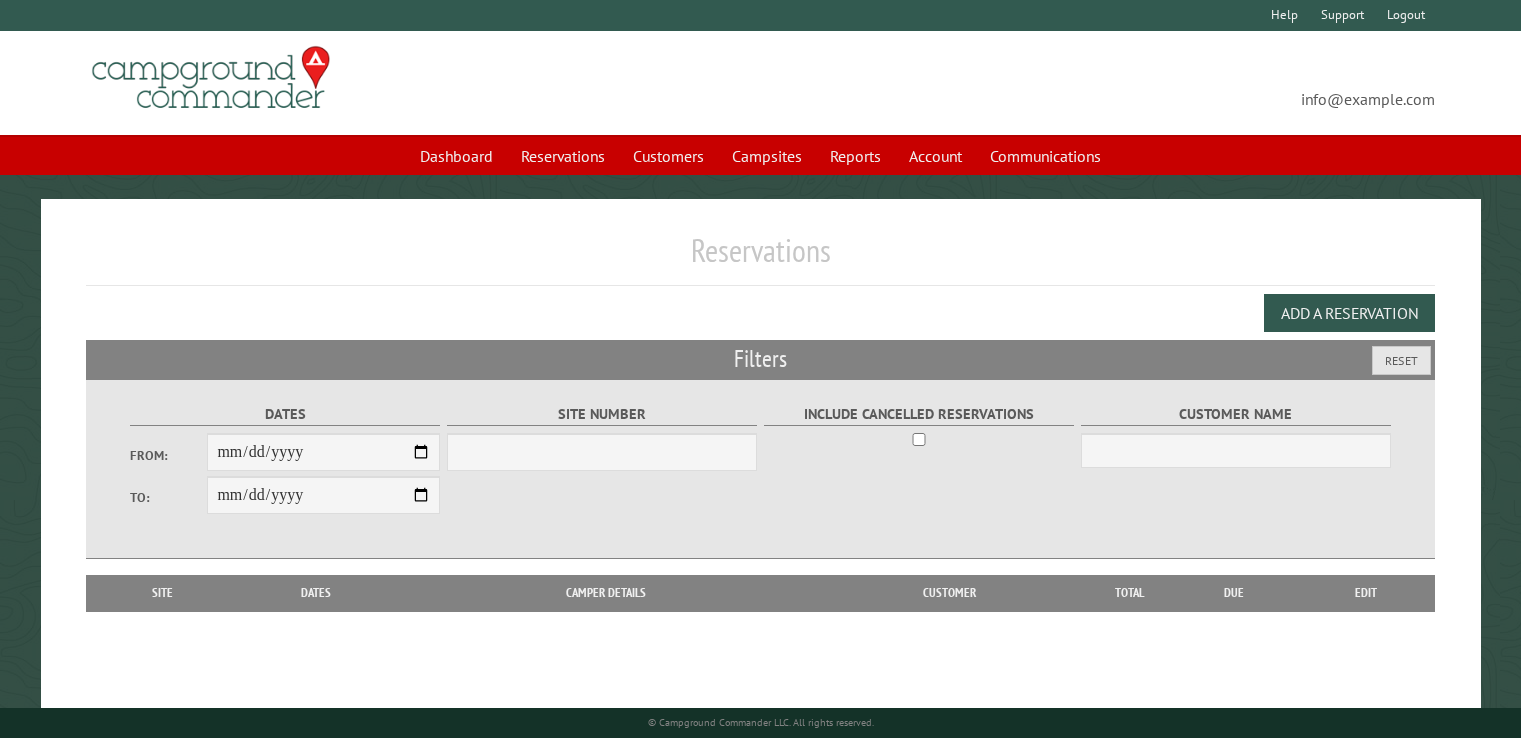 scroll, scrollTop: 0, scrollLeft: 0, axis: both 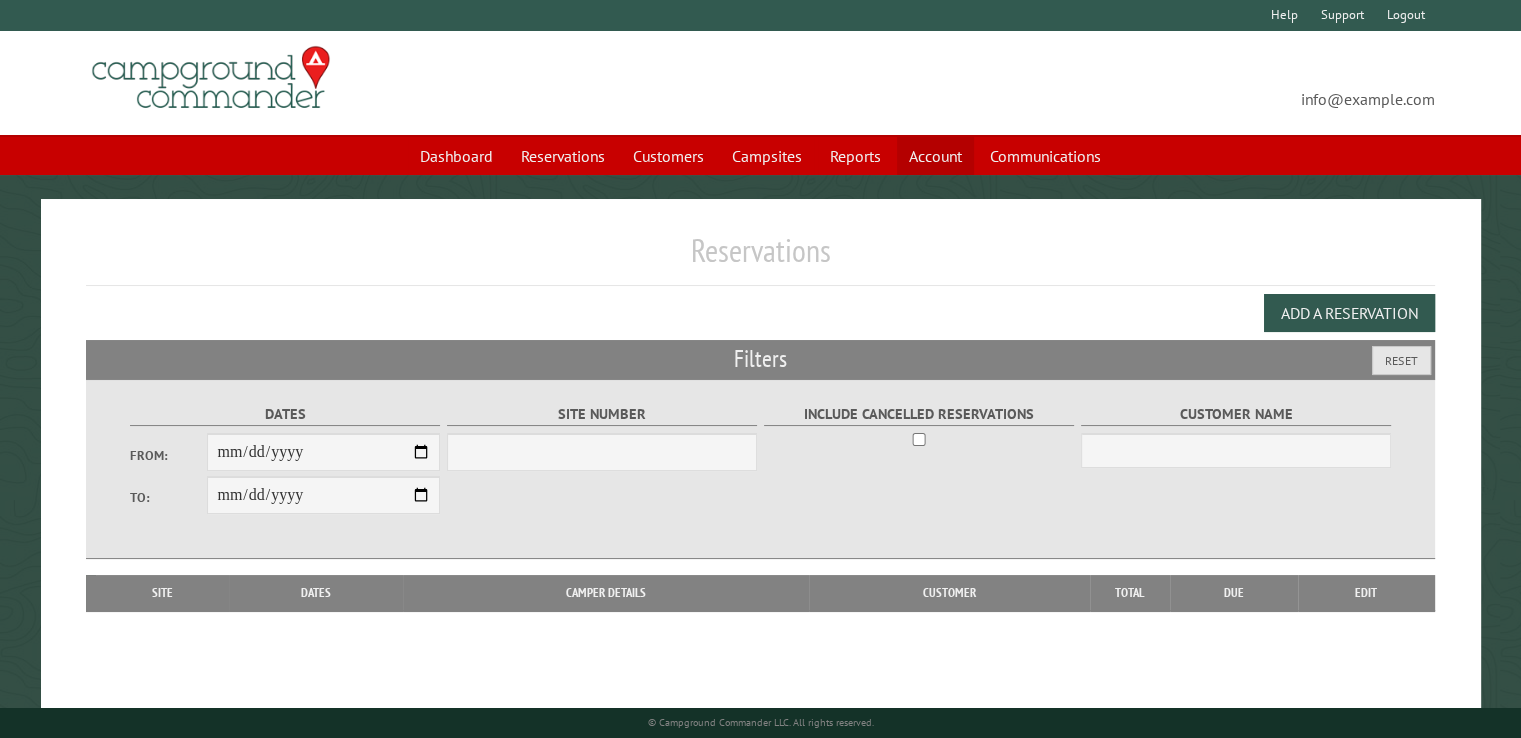 select on "***" 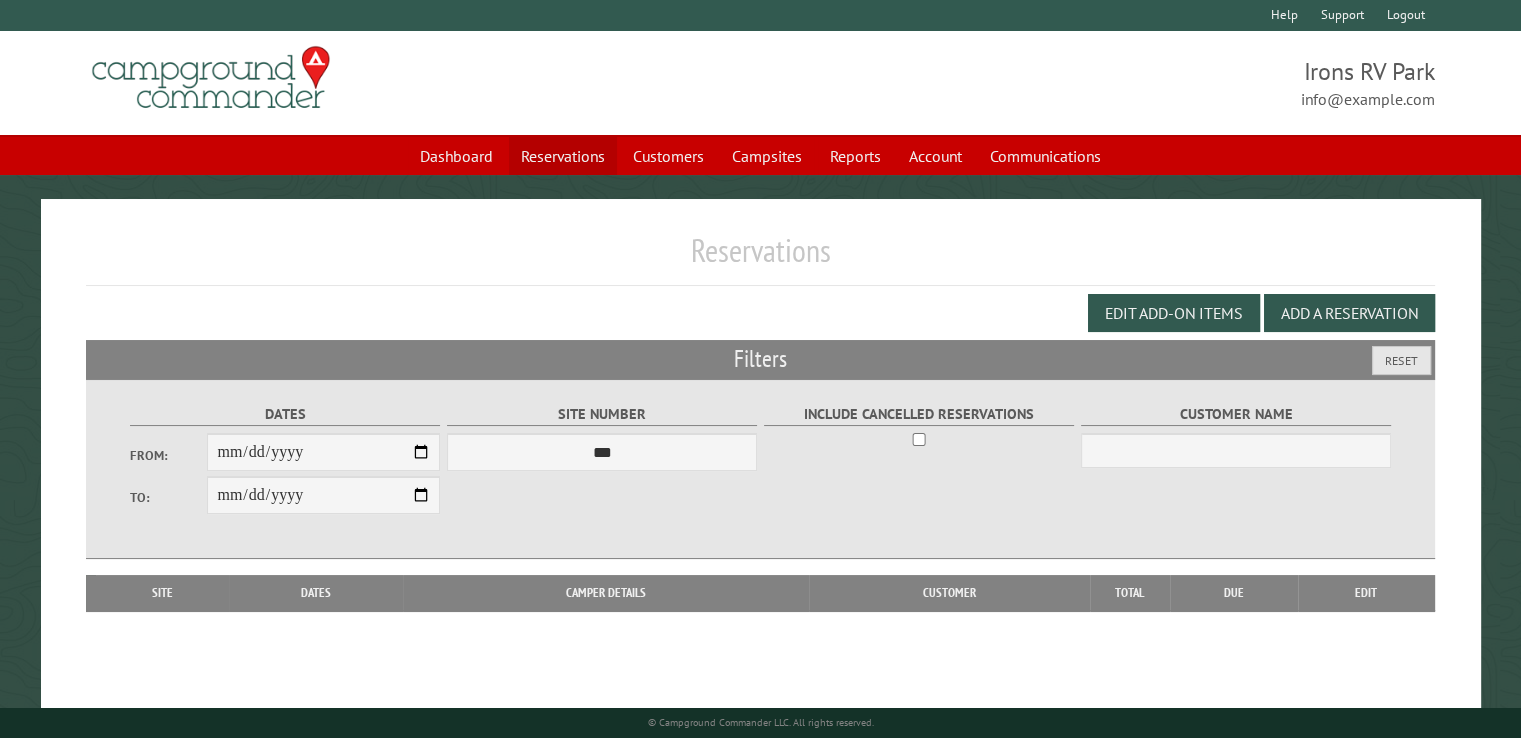 click on "Reservations" at bounding box center [563, 156] 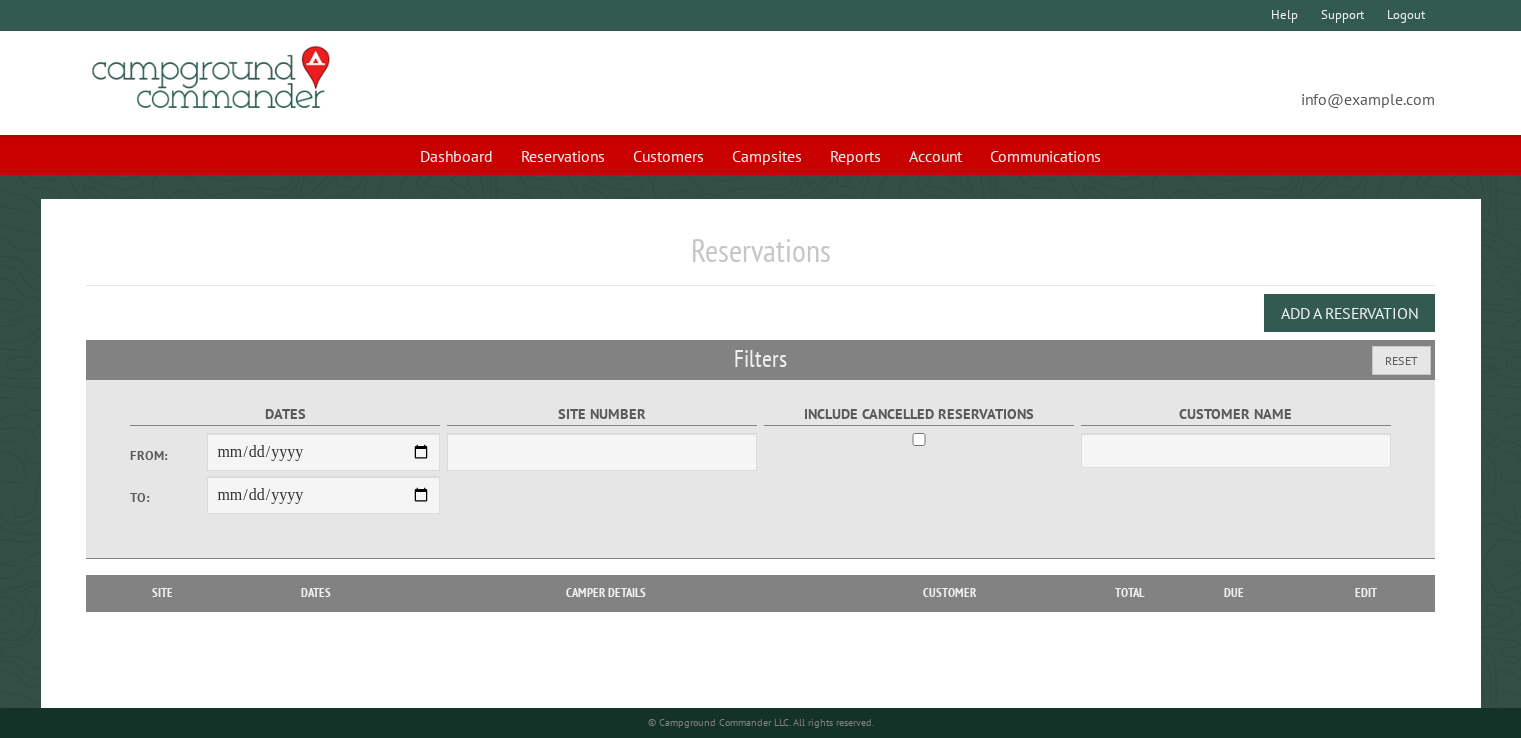 scroll, scrollTop: 0, scrollLeft: 0, axis: both 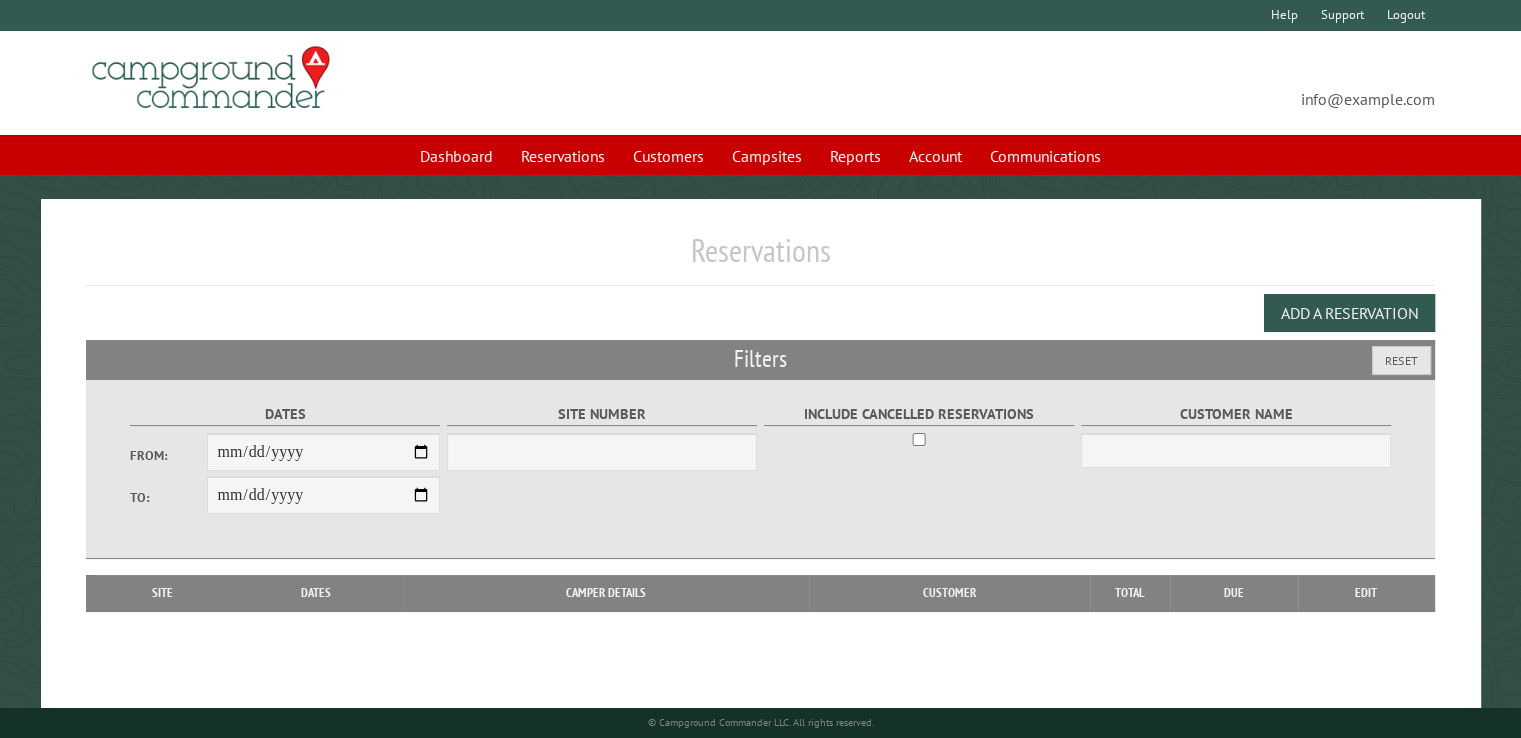 select on "***" 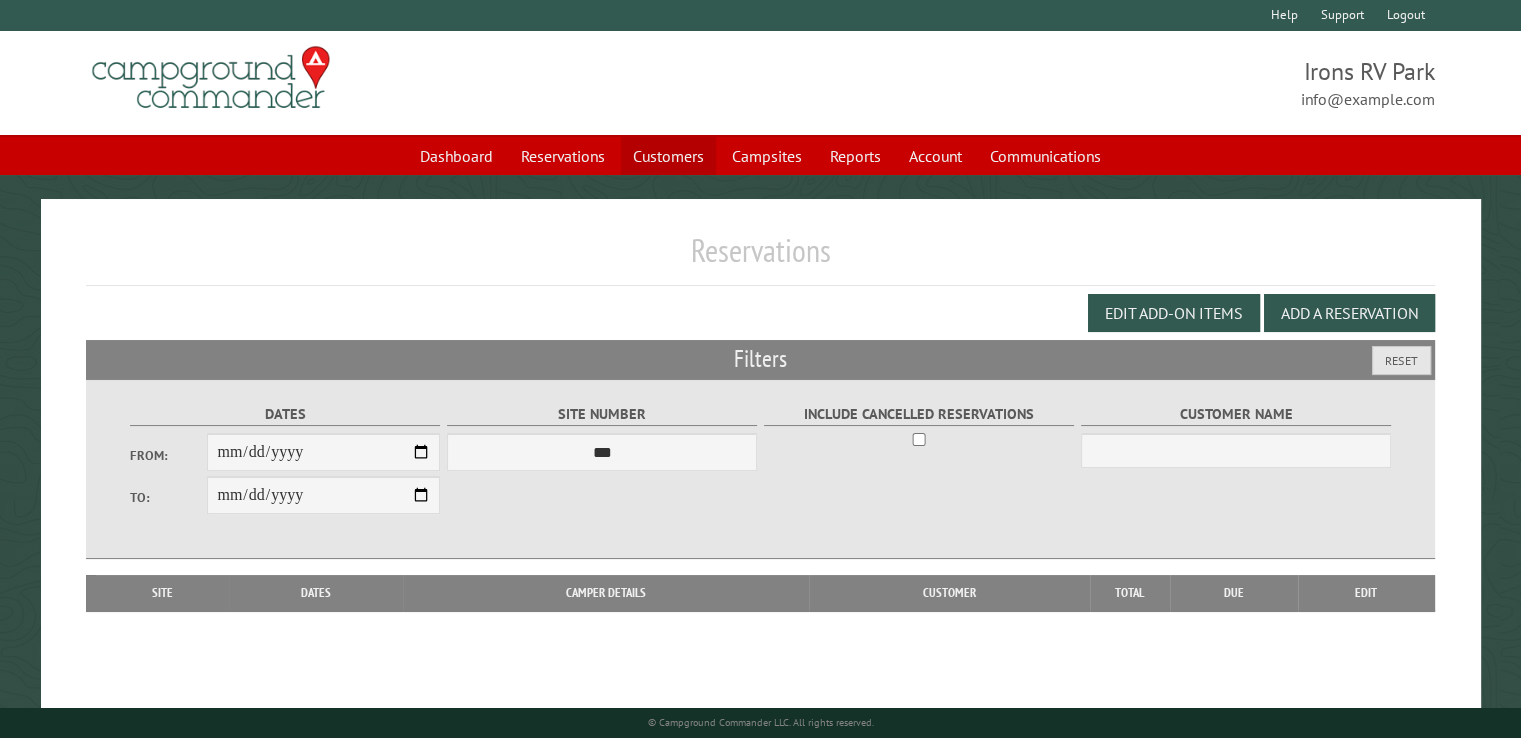 click on "Customers" at bounding box center (668, 156) 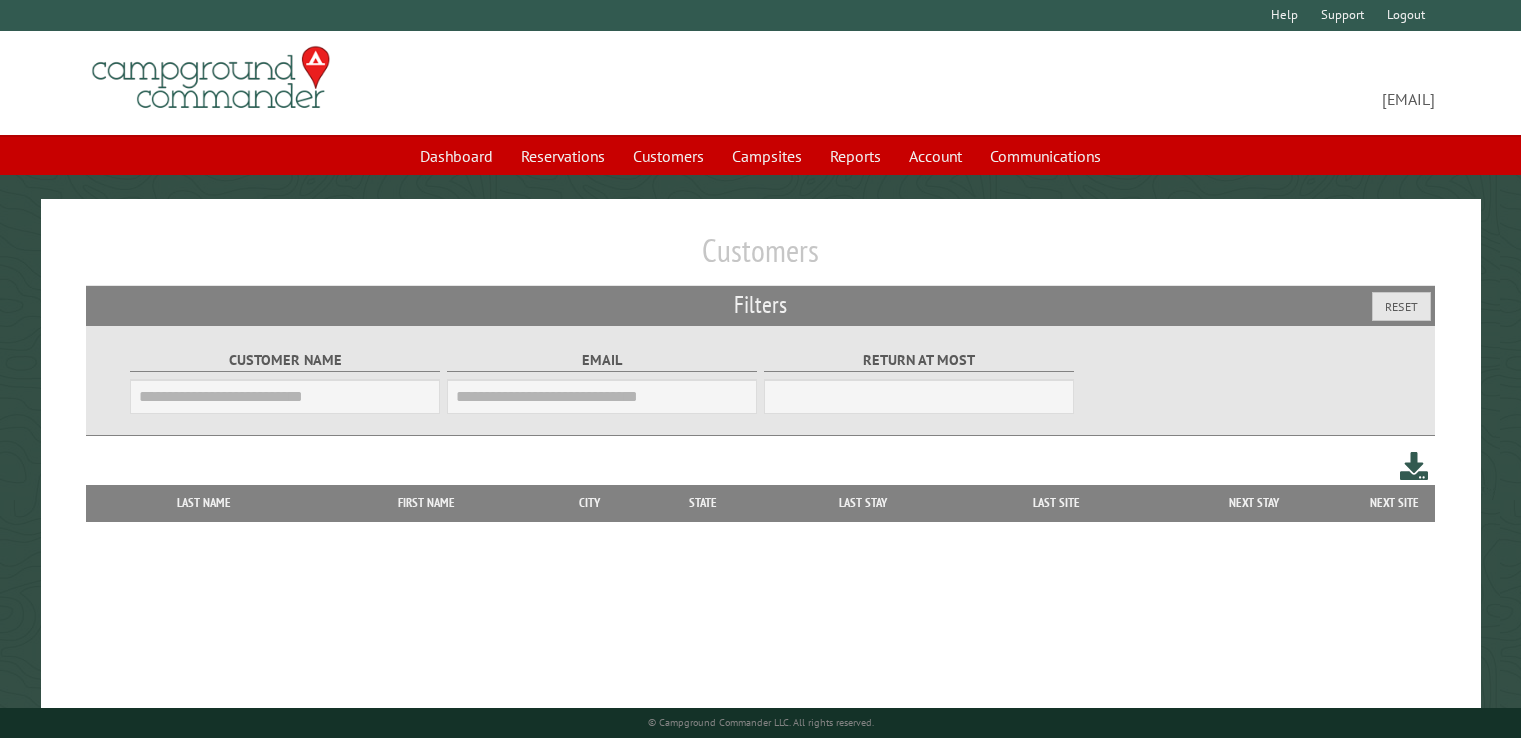 scroll, scrollTop: 0, scrollLeft: 0, axis: both 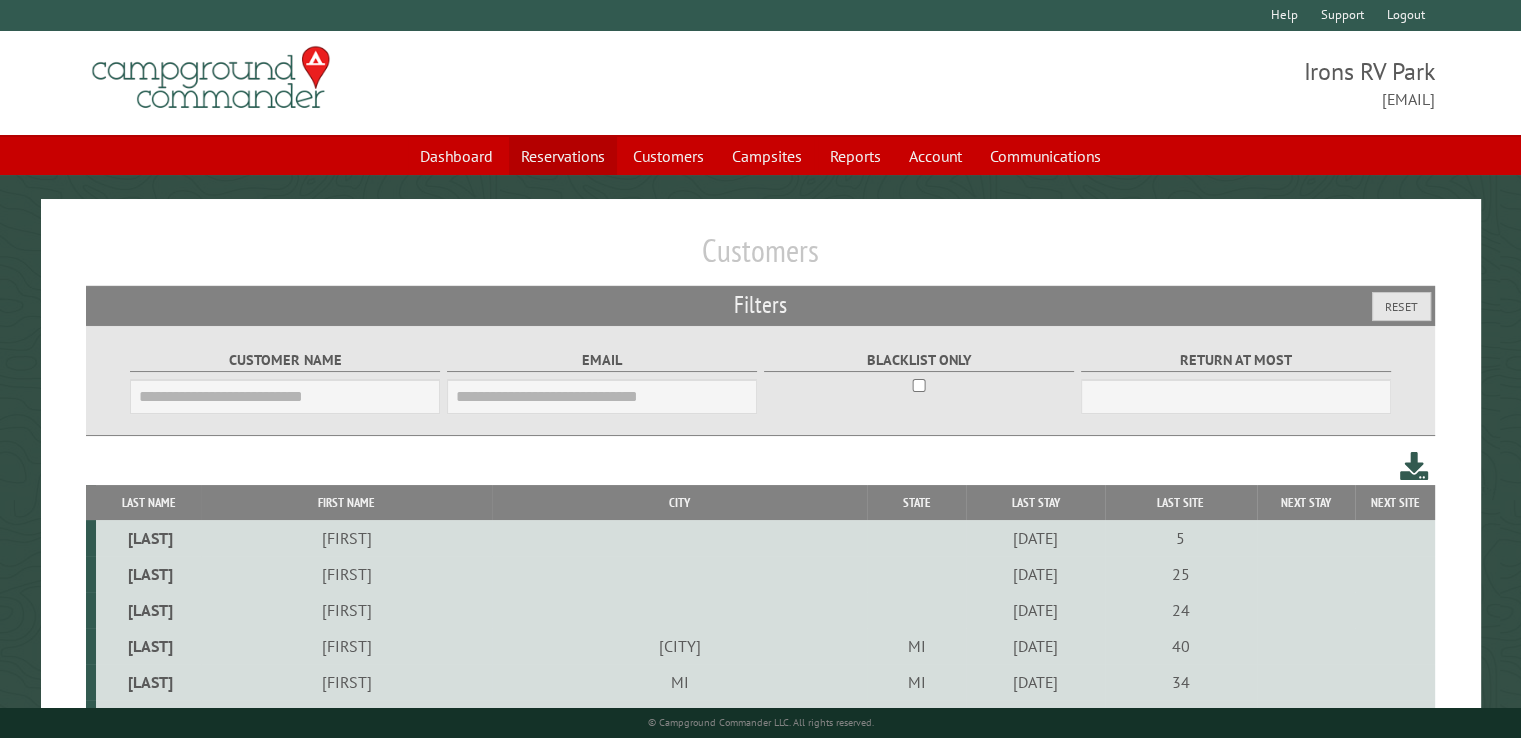click on "Reservations" at bounding box center [563, 156] 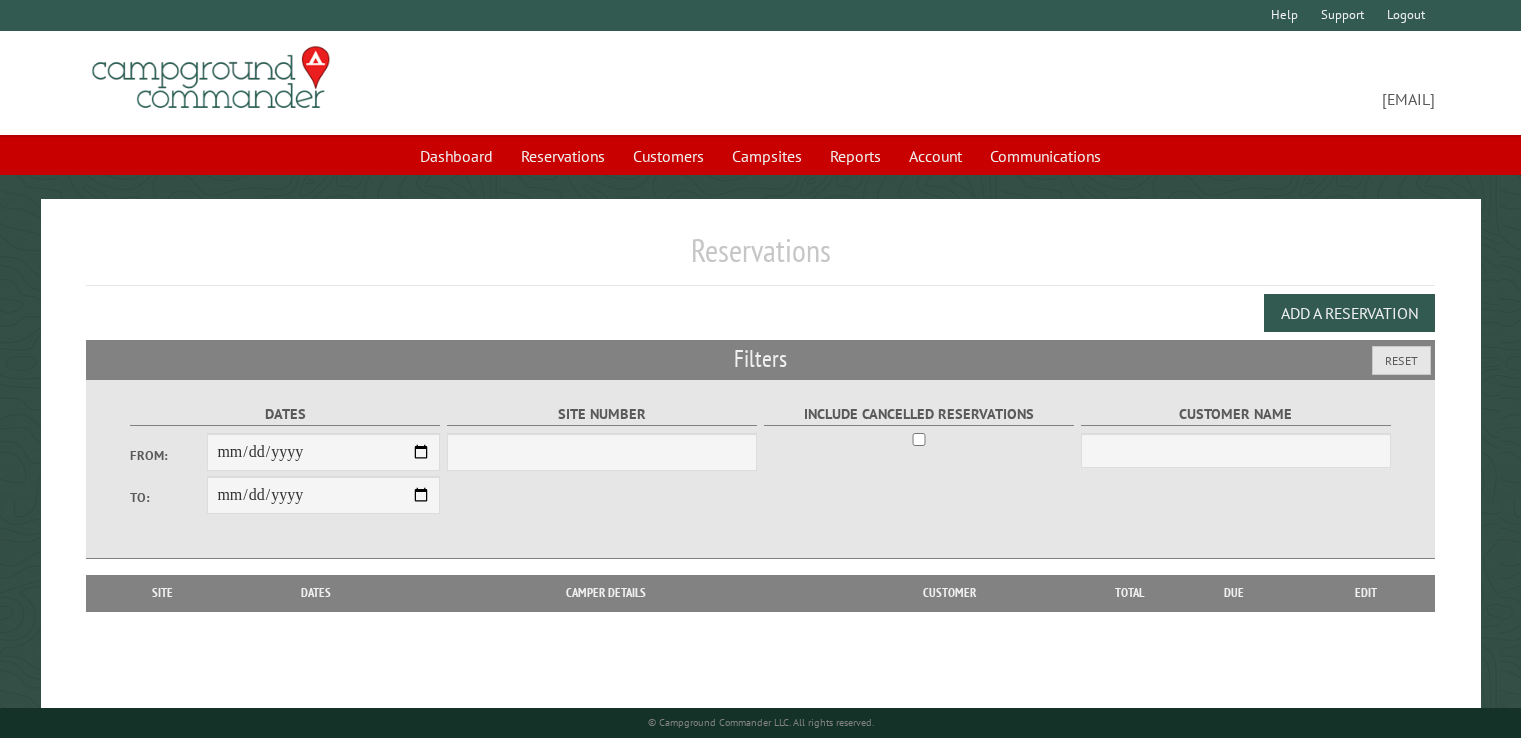 scroll, scrollTop: 0, scrollLeft: 0, axis: both 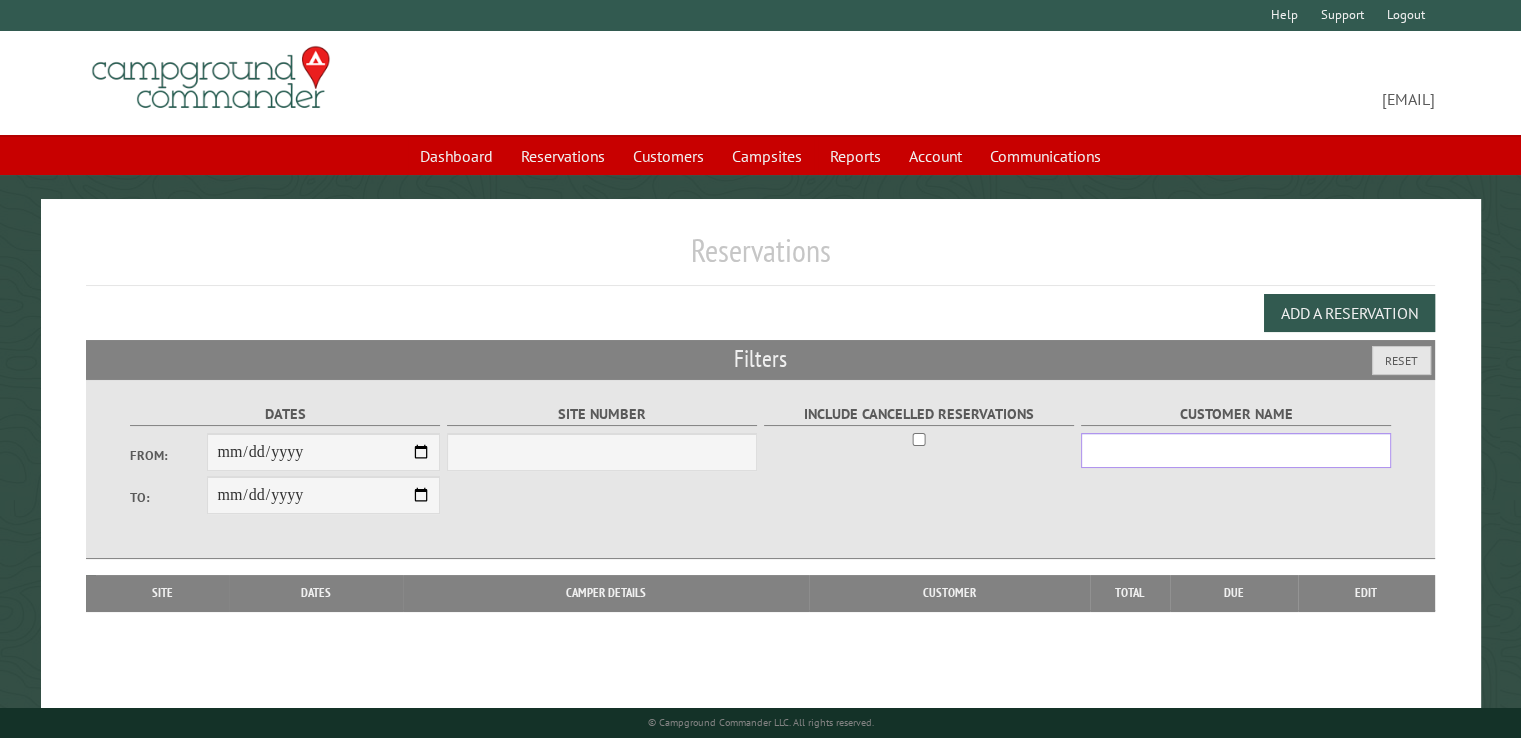select on "***" 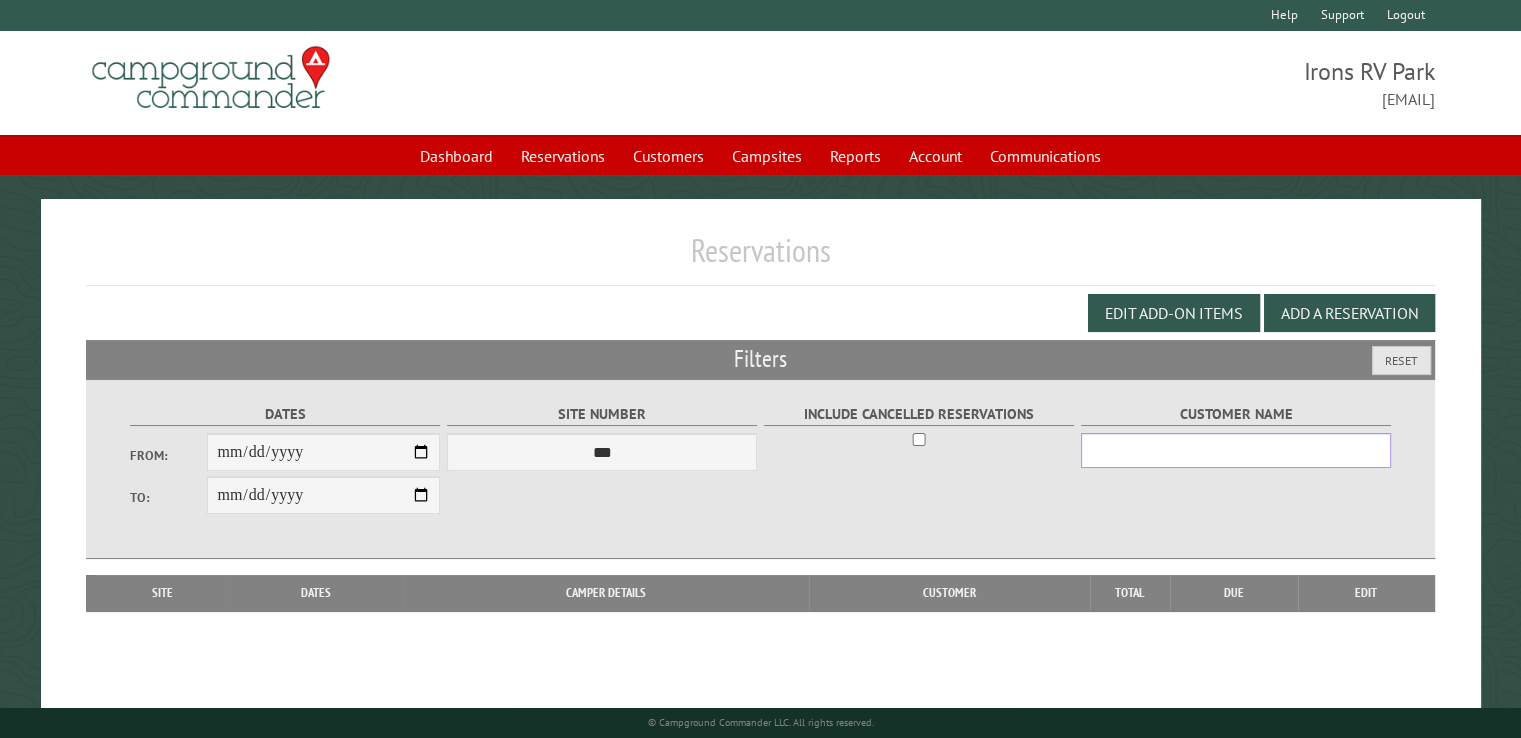 click on "Customer Name" at bounding box center [1236, 450] 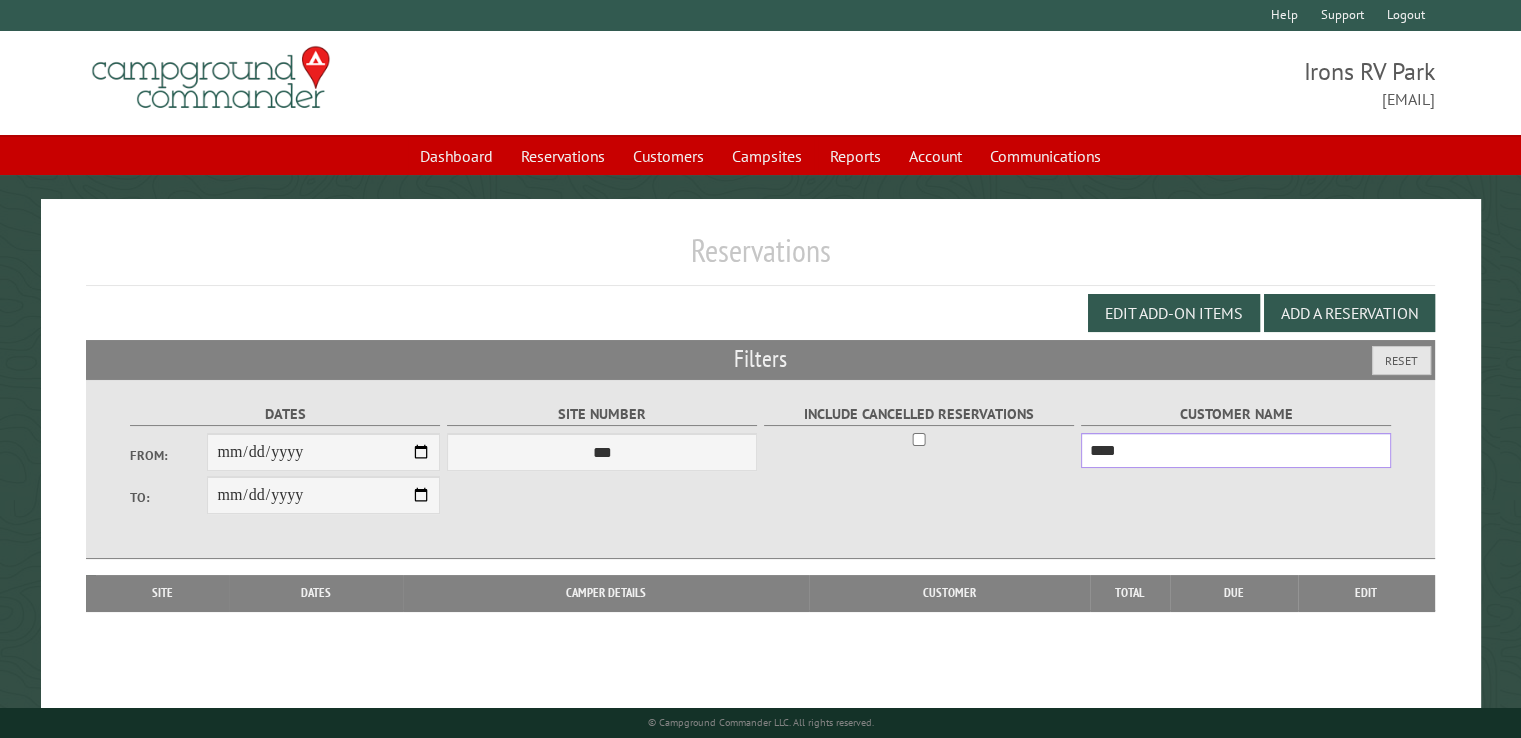 type on "****" 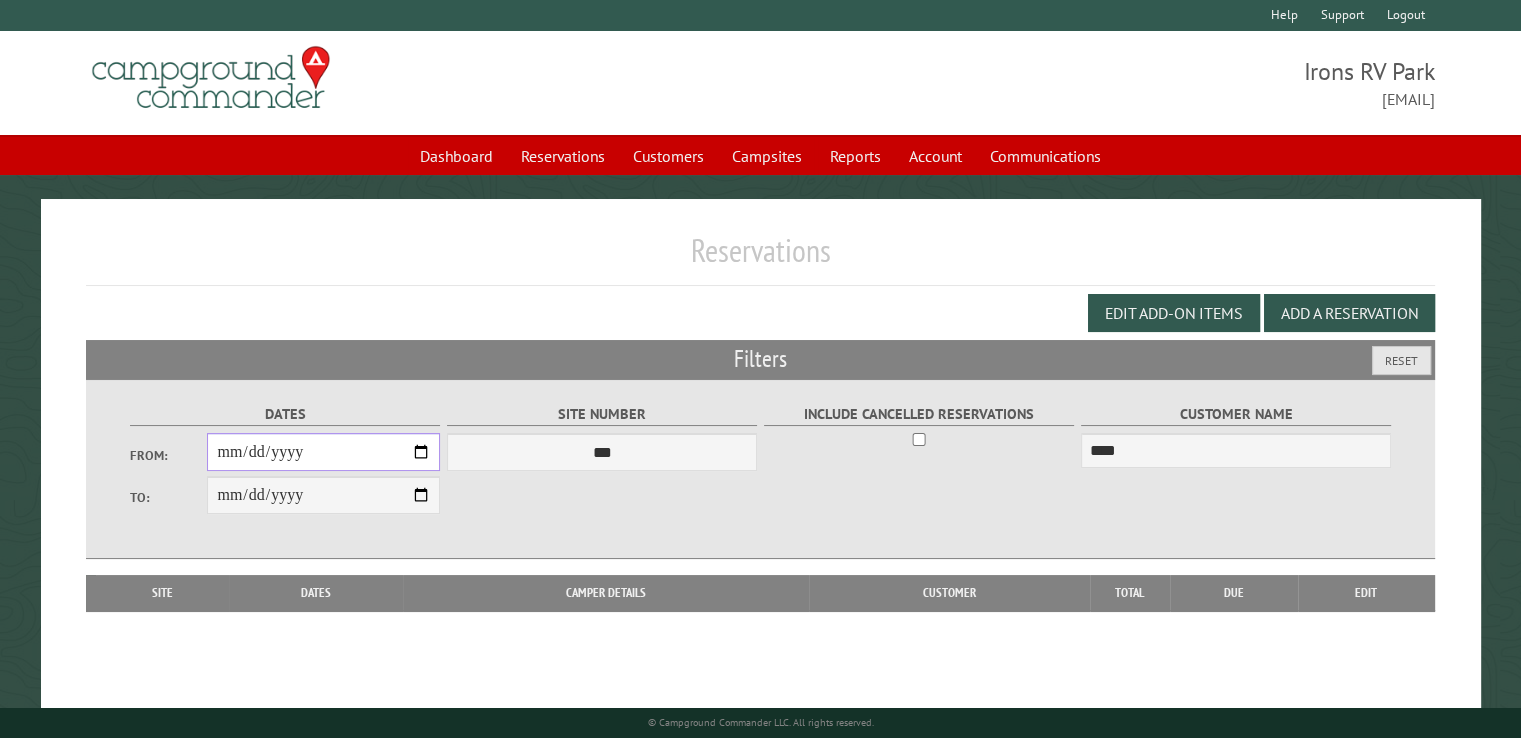 click on "From:" at bounding box center [323, 452] 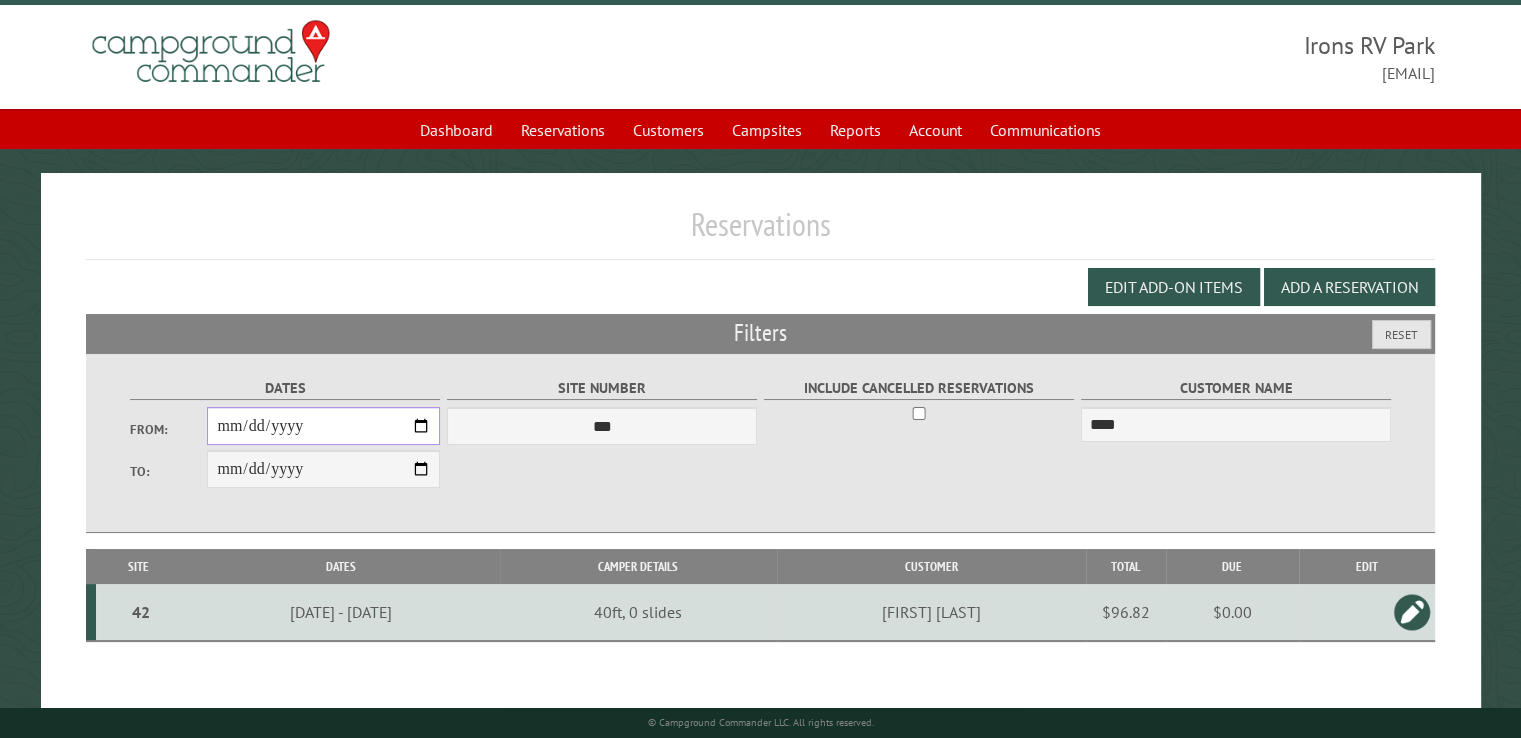 scroll, scrollTop: 99, scrollLeft: 0, axis: vertical 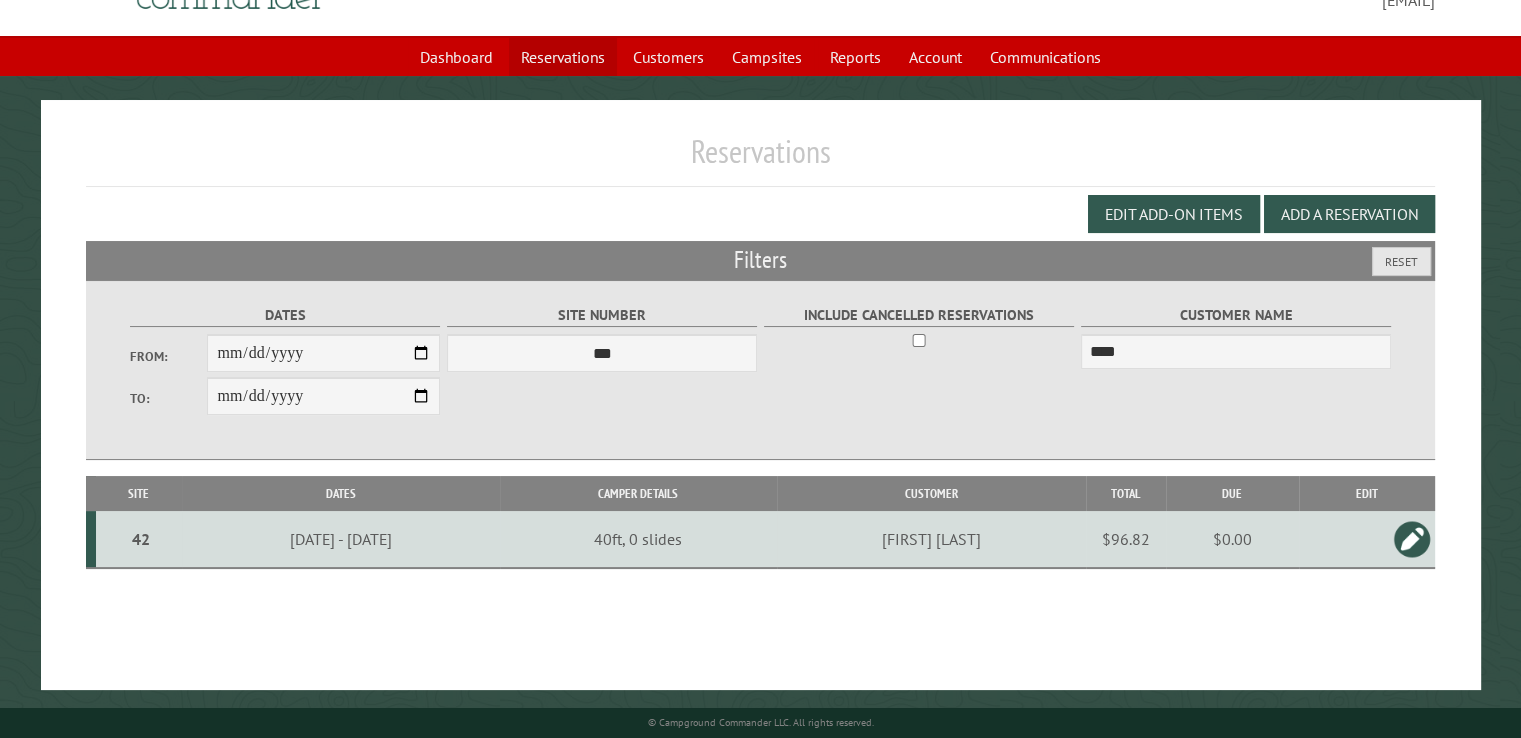 click on "Reservations" at bounding box center (563, 57) 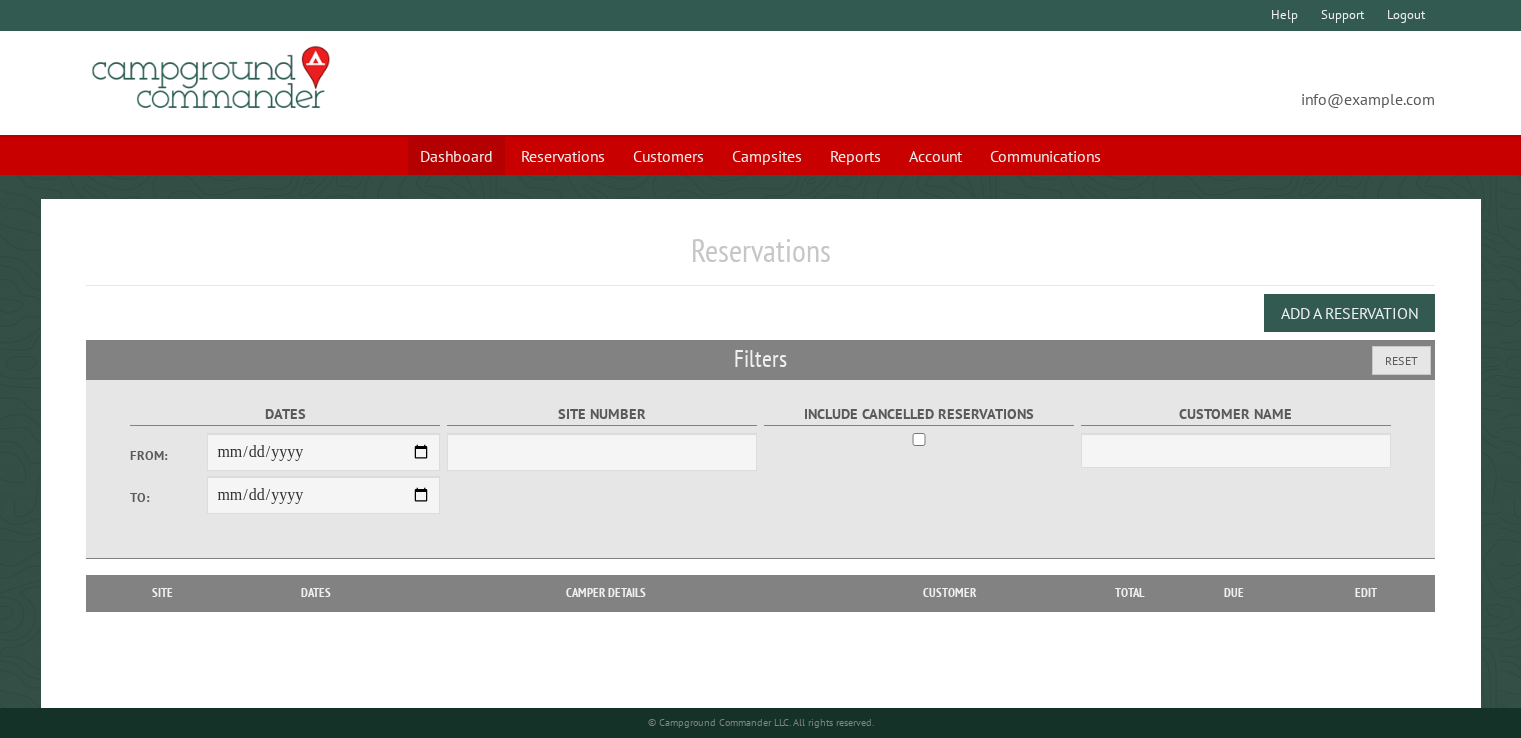 scroll, scrollTop: 0, scrollLeft: 0, axis: both 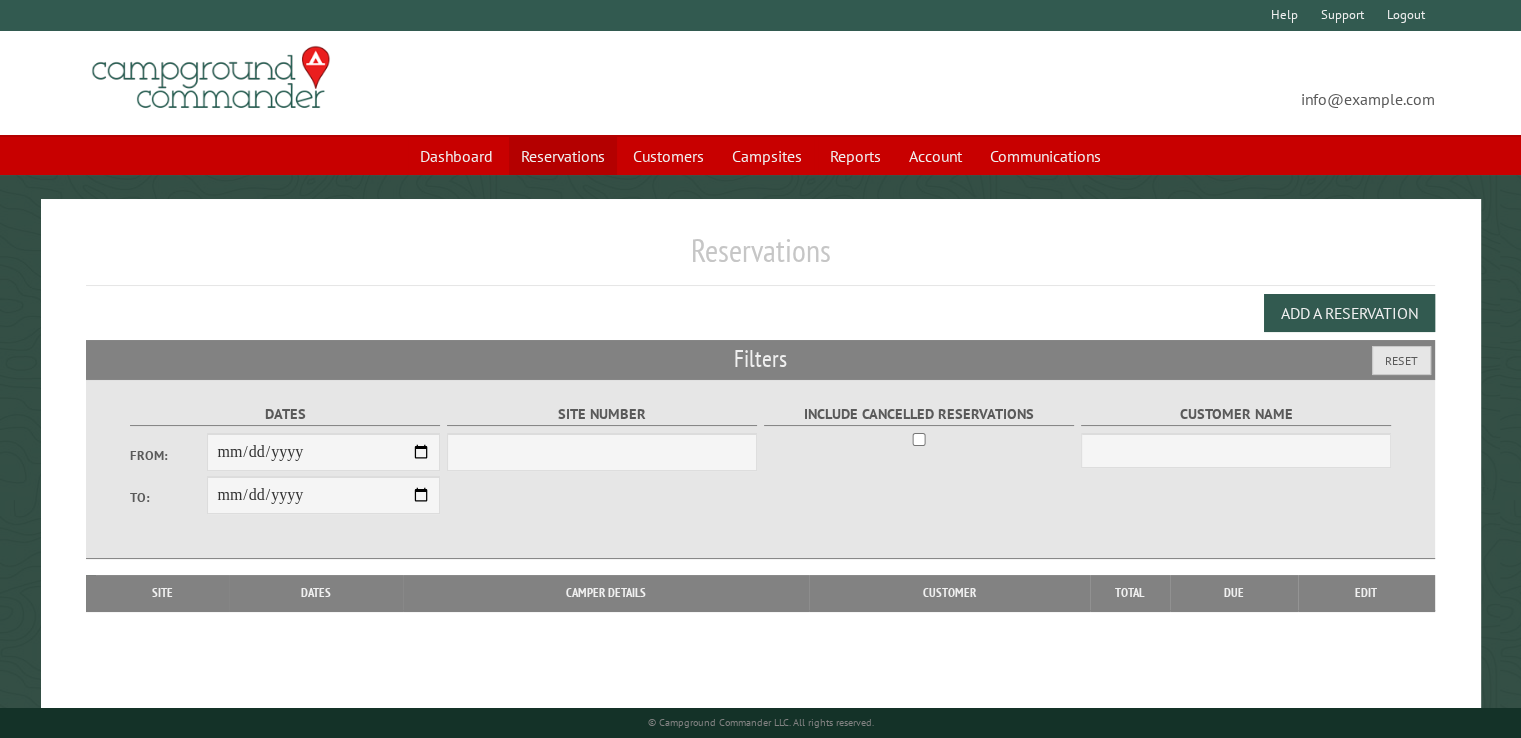 click on "Reservations" at bounding box center [563, 156] 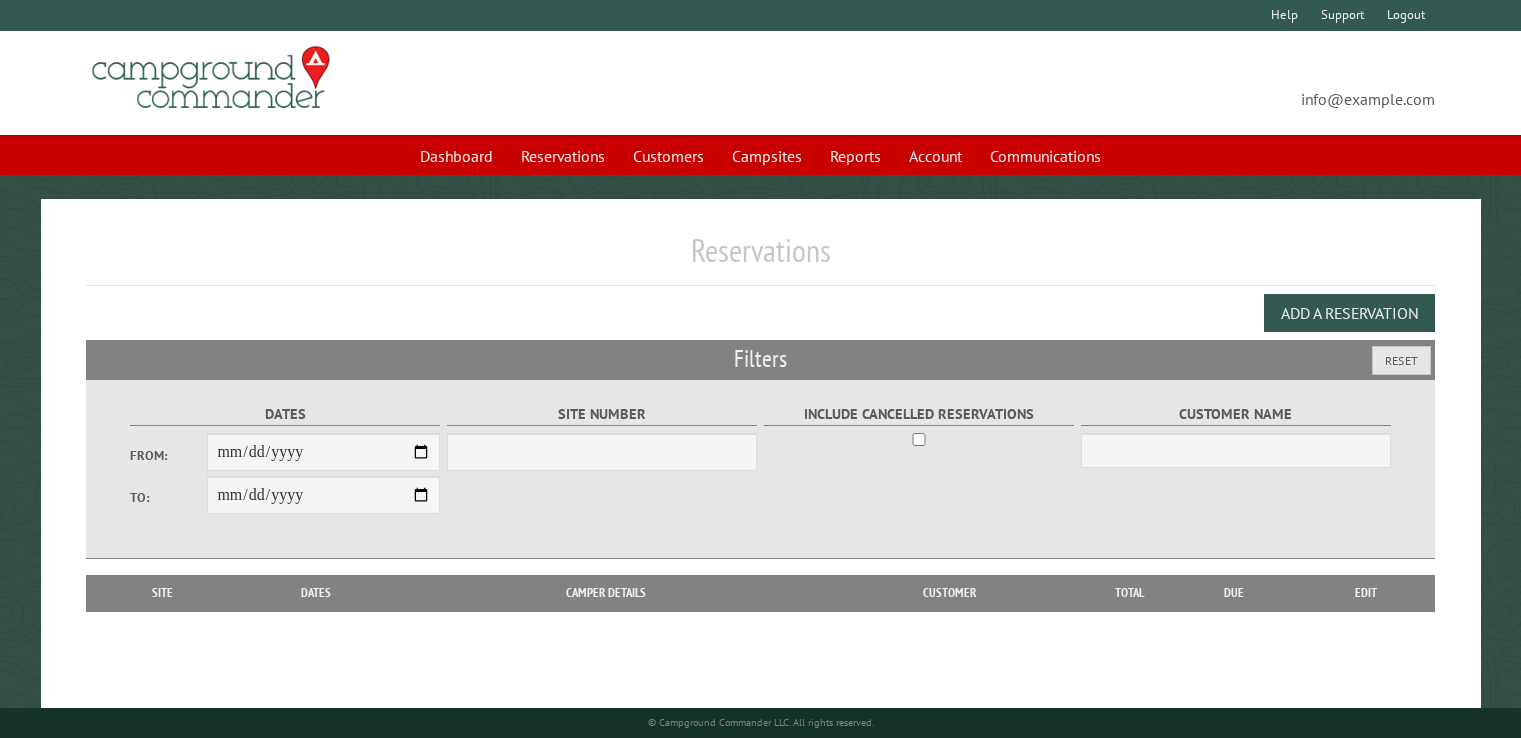 scroll, scrollTop: 0, scrollLeft: 0, axis: both 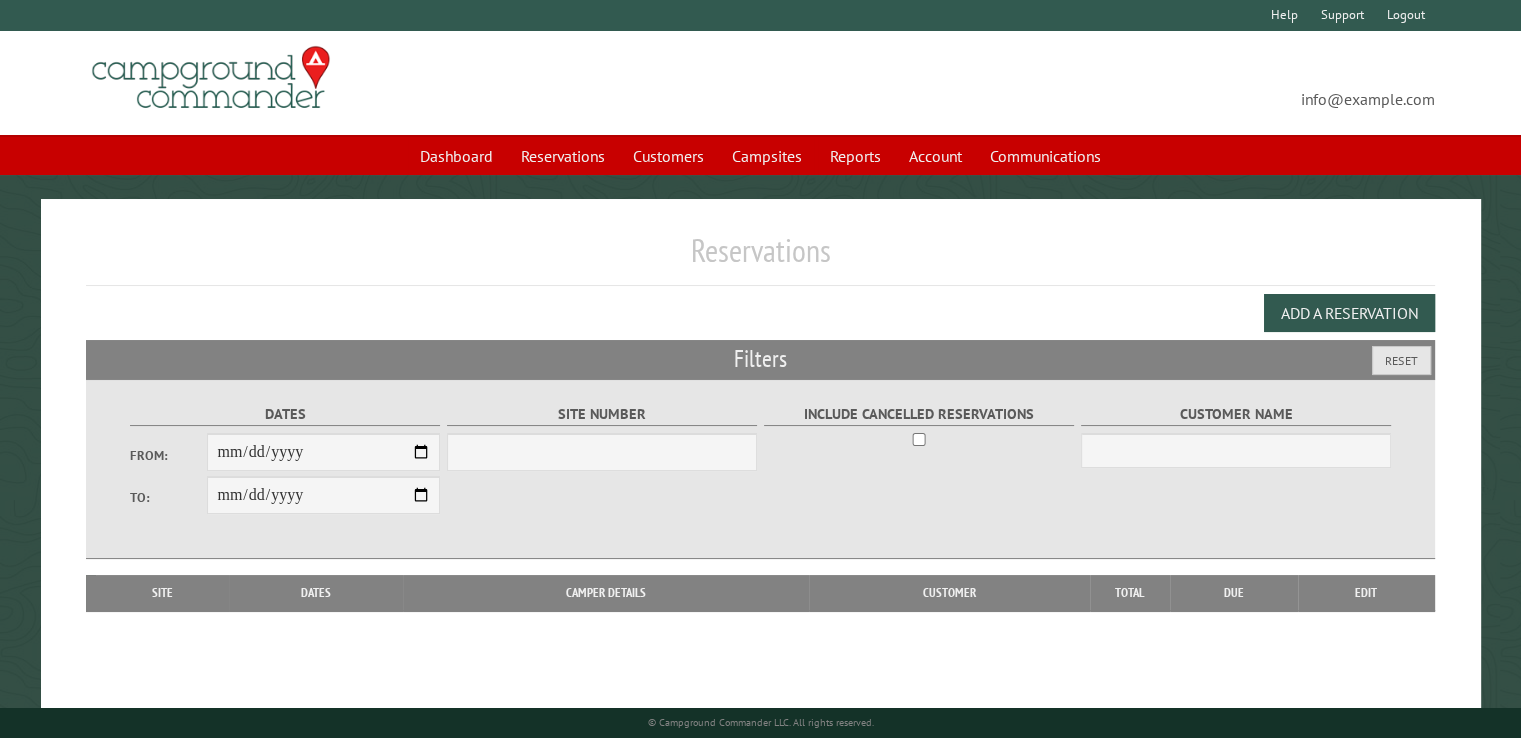 select on "***" 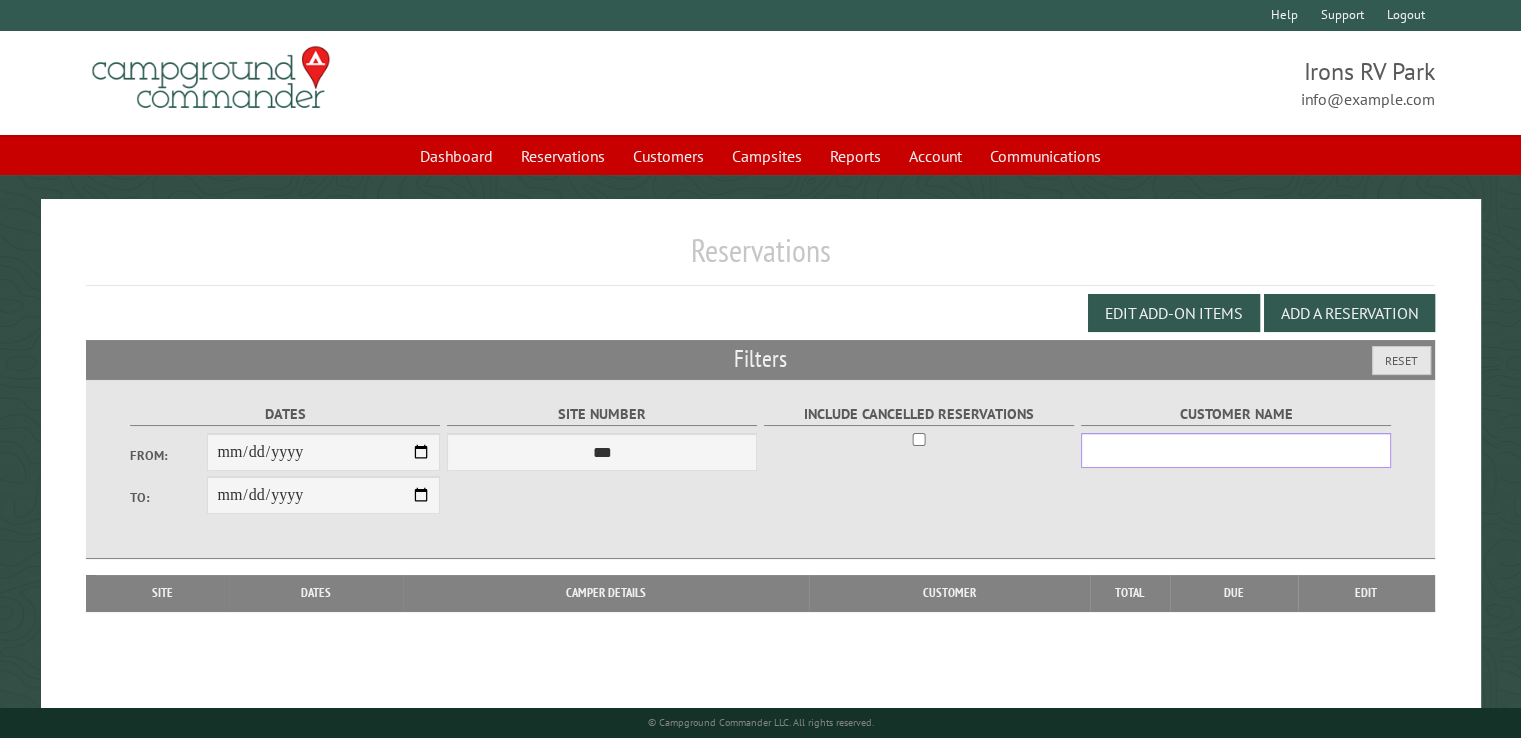 click on "Customer Name" at bounding box center [1236, 450] 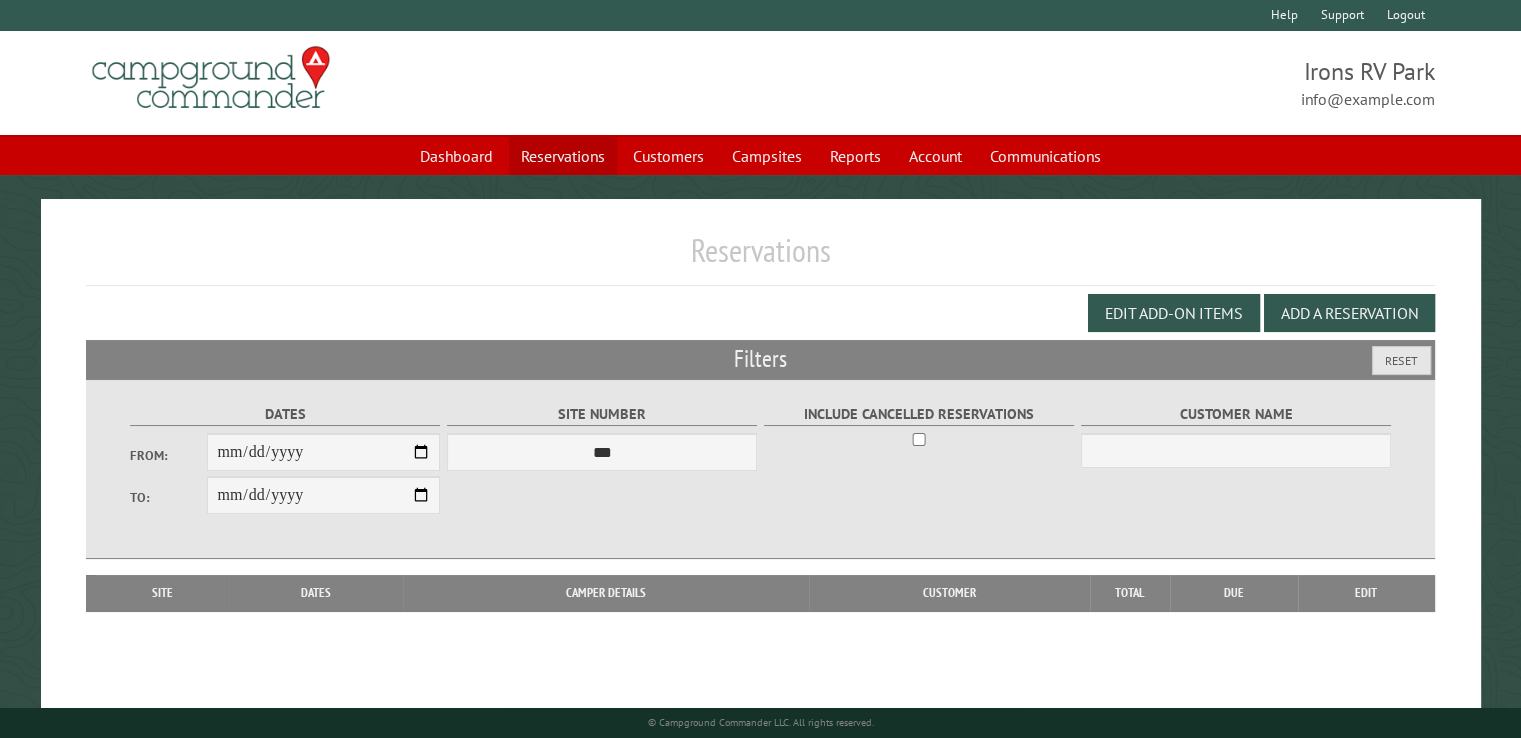 click on "Reservations" at bounding box center (563, 156) 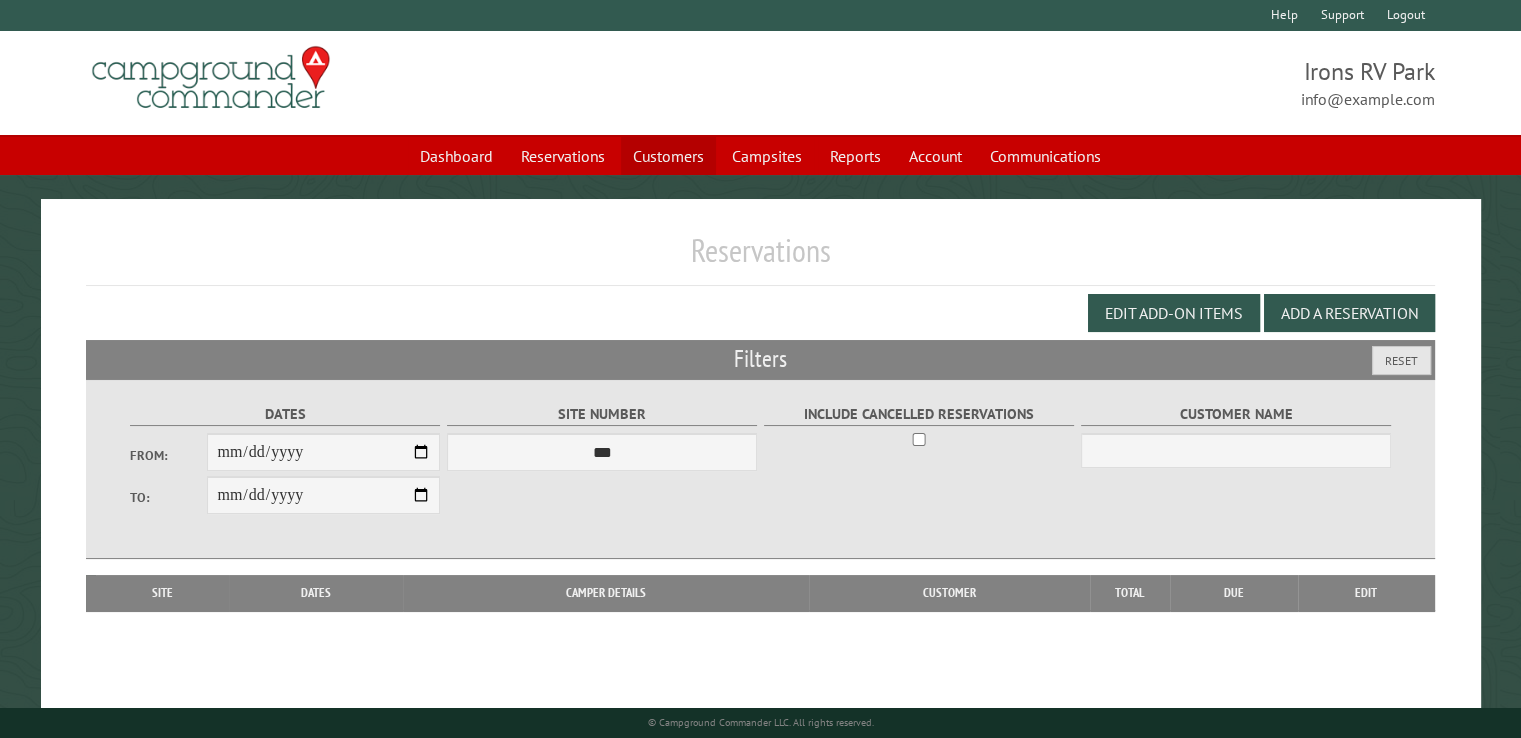 click on "Customers" at bounding box center (668, 156) 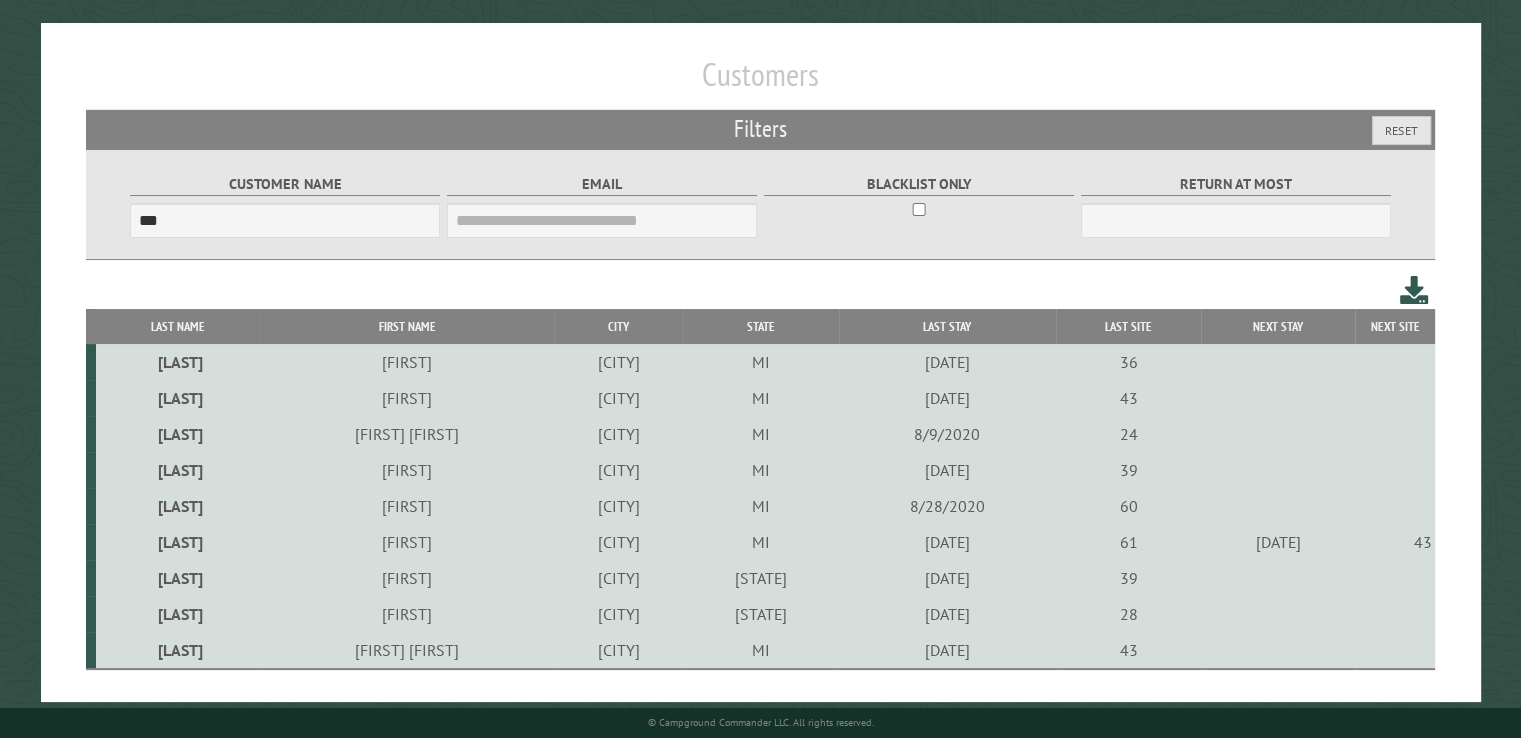 scroll, scrollTop: 196, scrollLeft: 0, axis: vertical 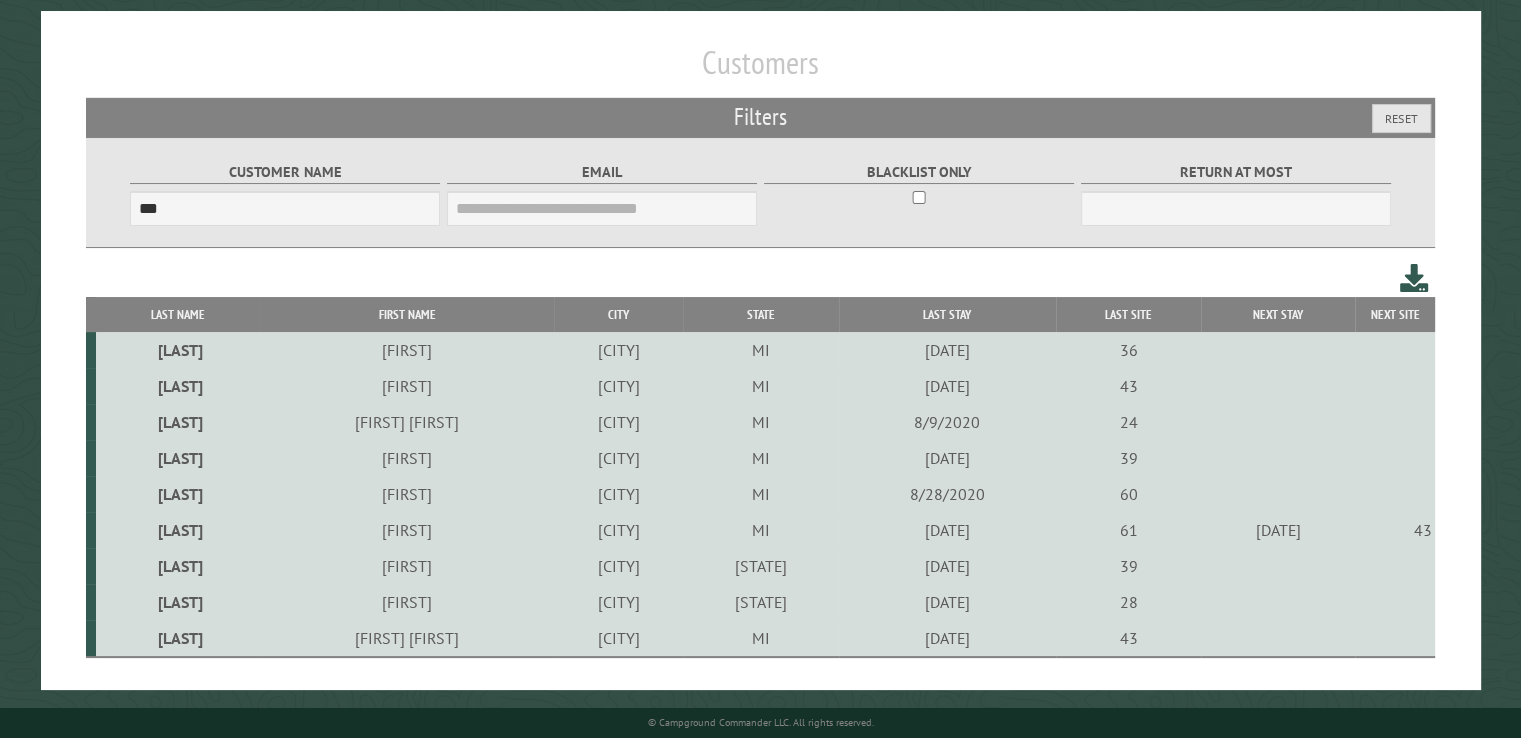 type on "***" 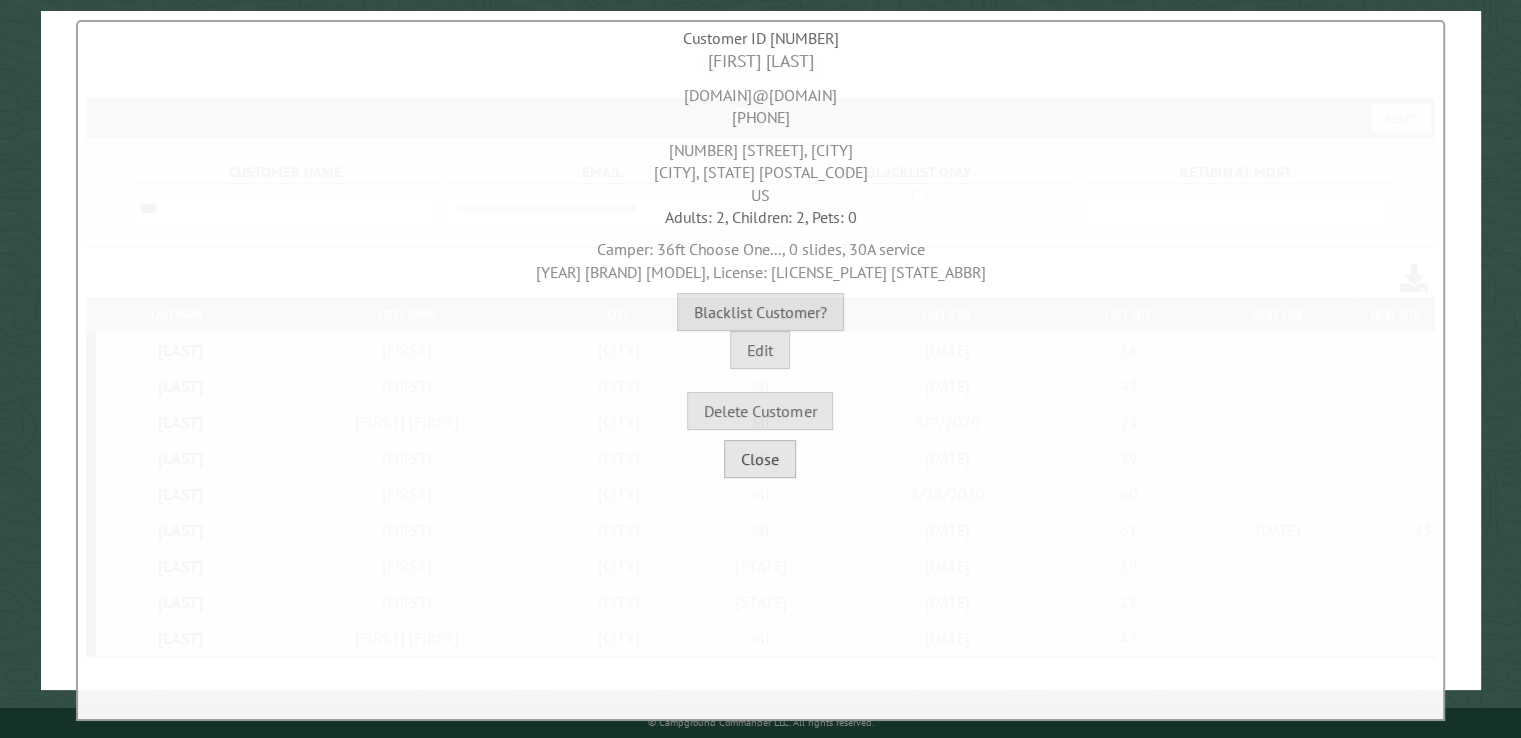 click on "Close" at bounding box center (760, 459) 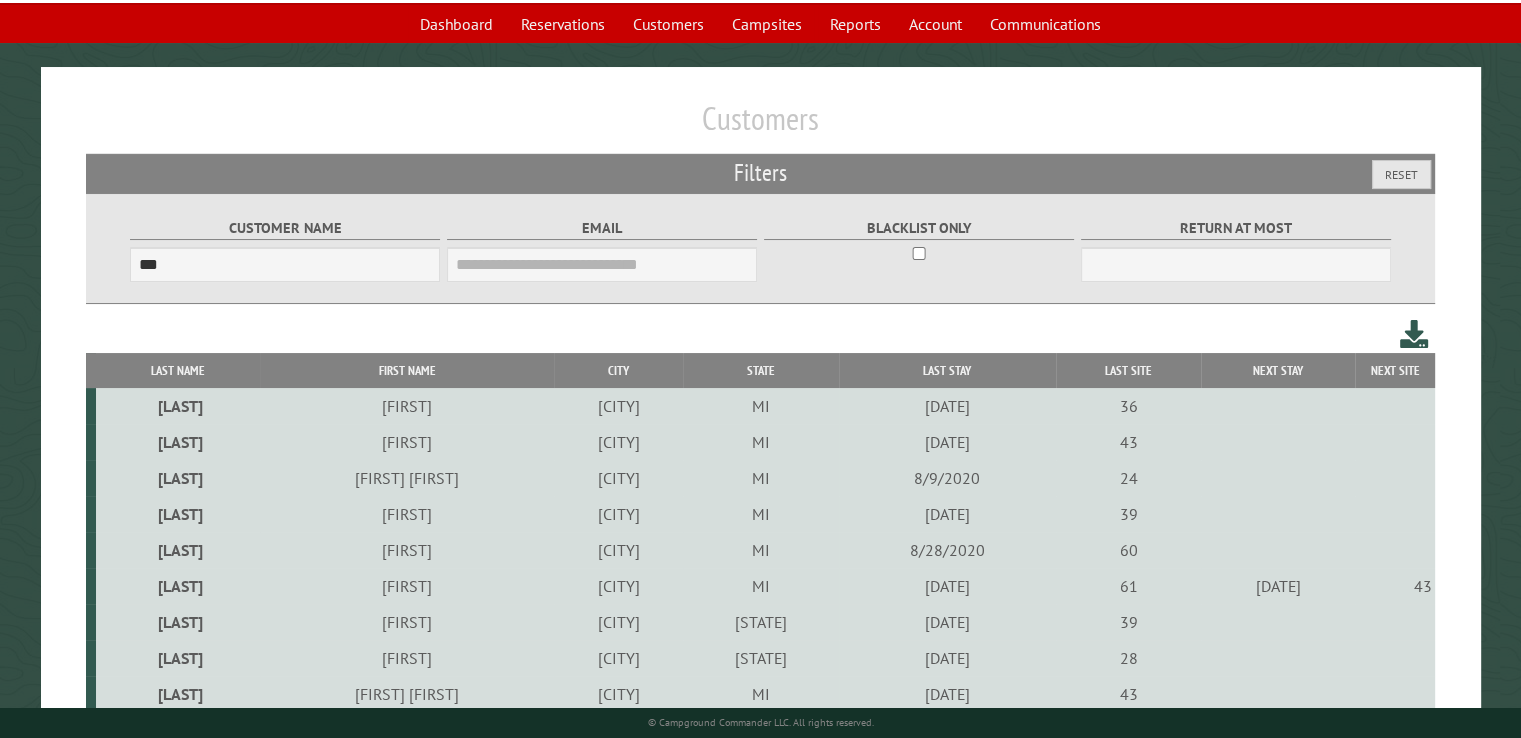 scroll, scrollTop: 0, scrollLeft: 0, axis: both 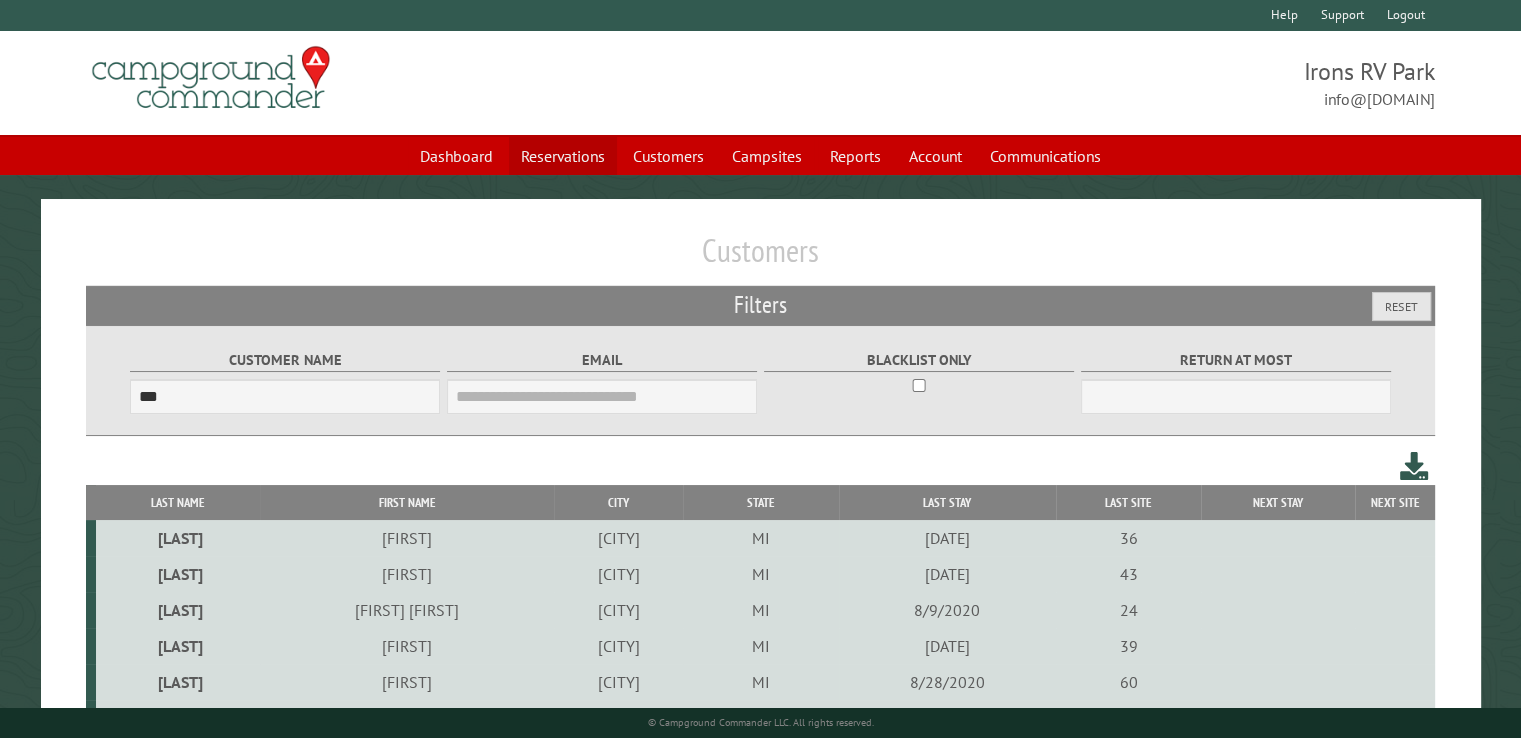 click on "Reservations" at bounding box center [563, 156] 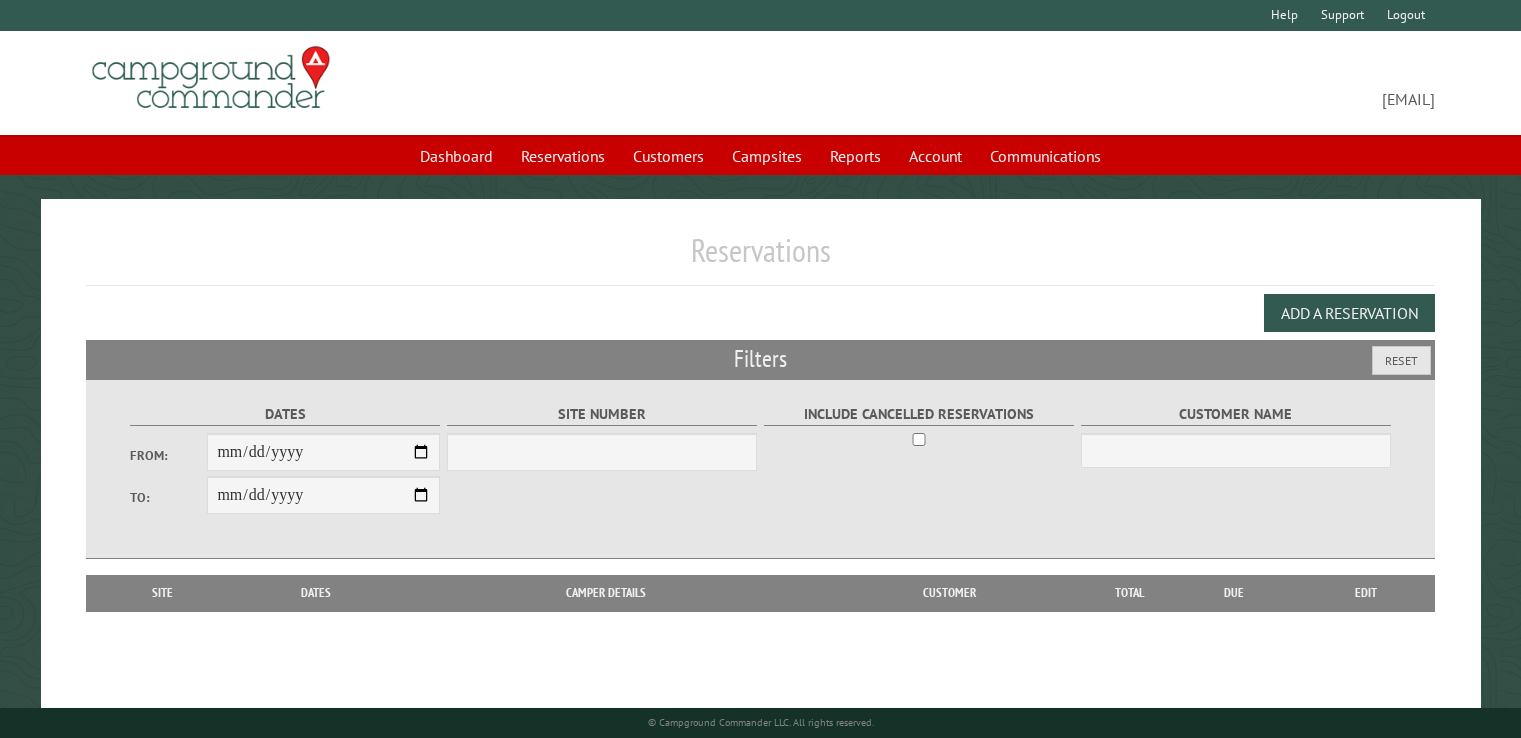 scroll, scrollTop: 0, scrollLeft: 0, axis: both 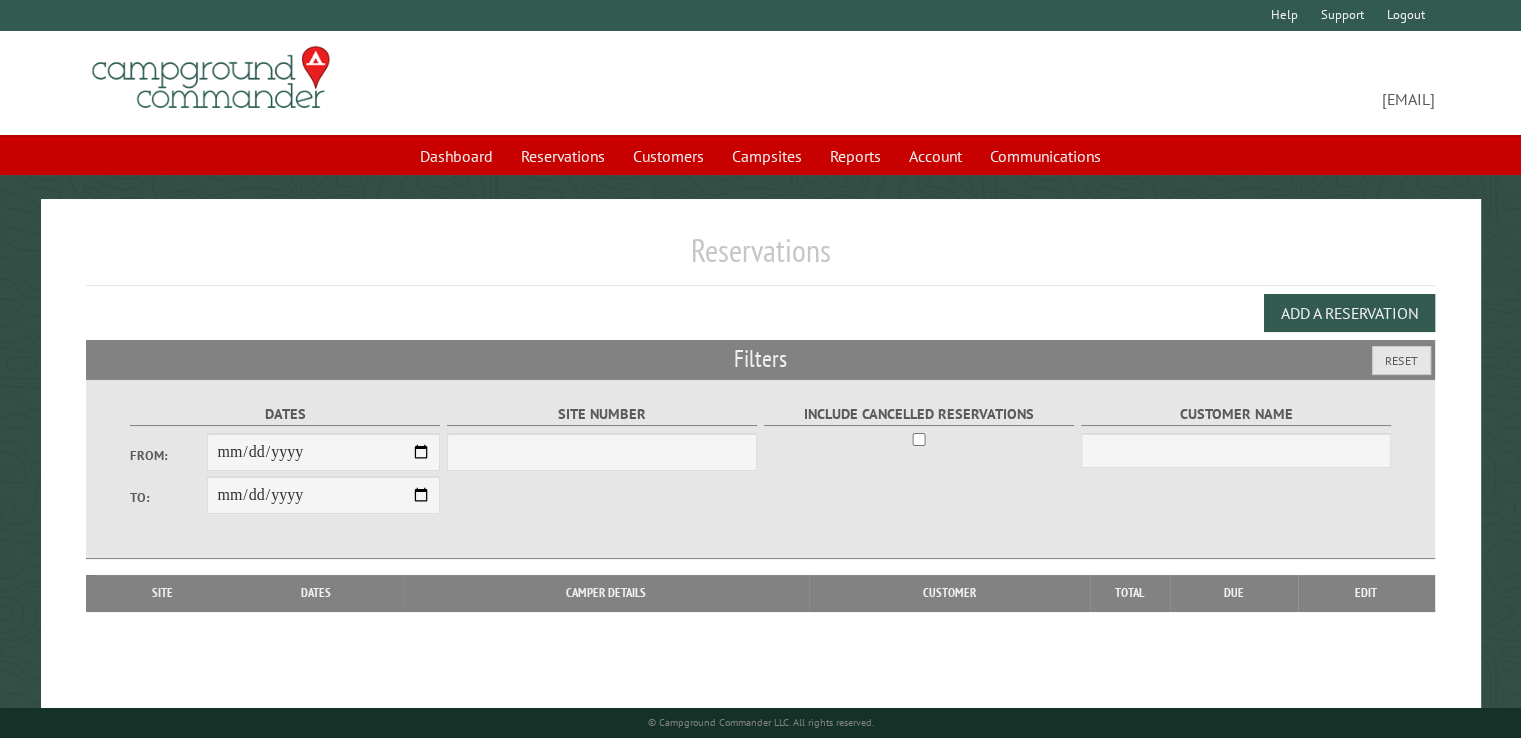 select on "***" 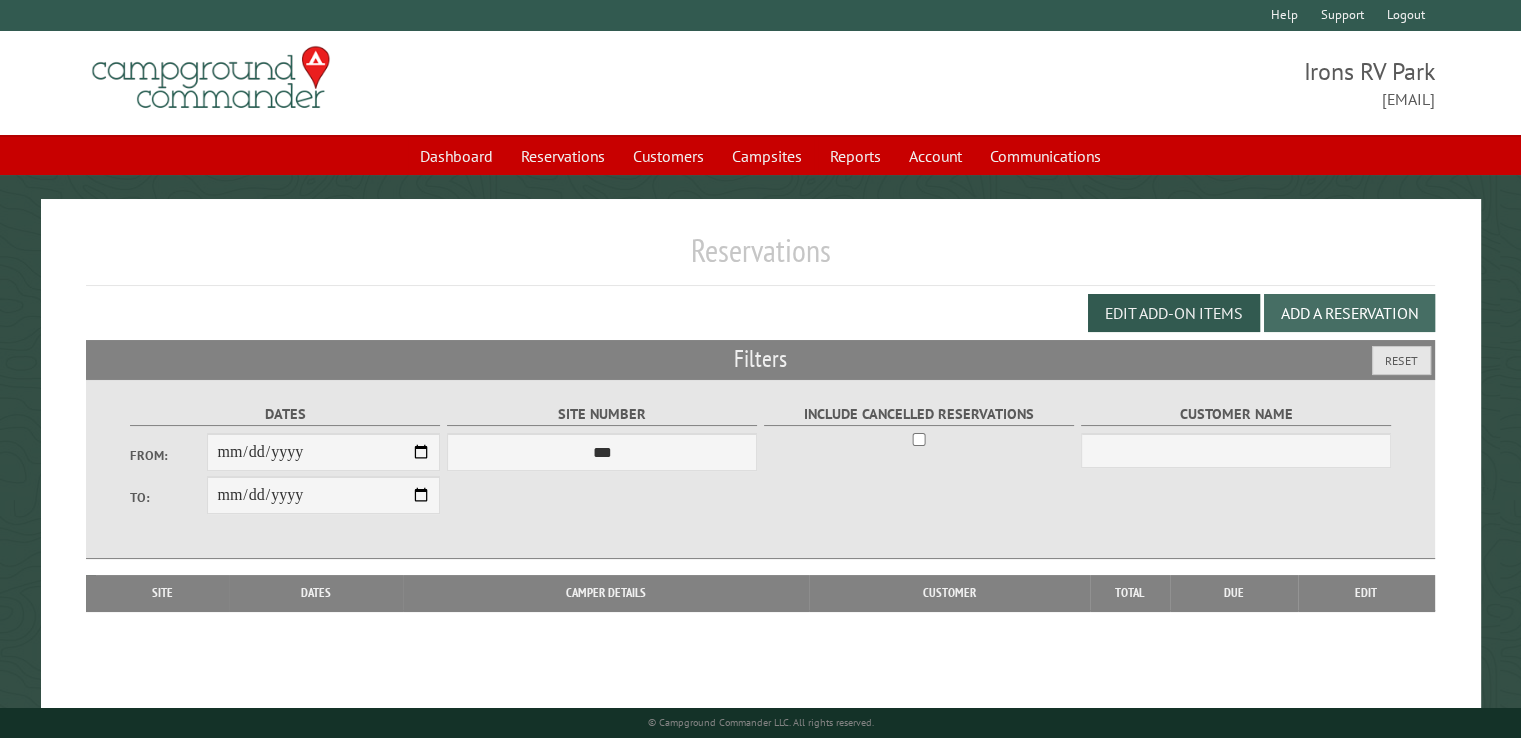 click on "Add a Reservation" at bounding box center [1349, 313] 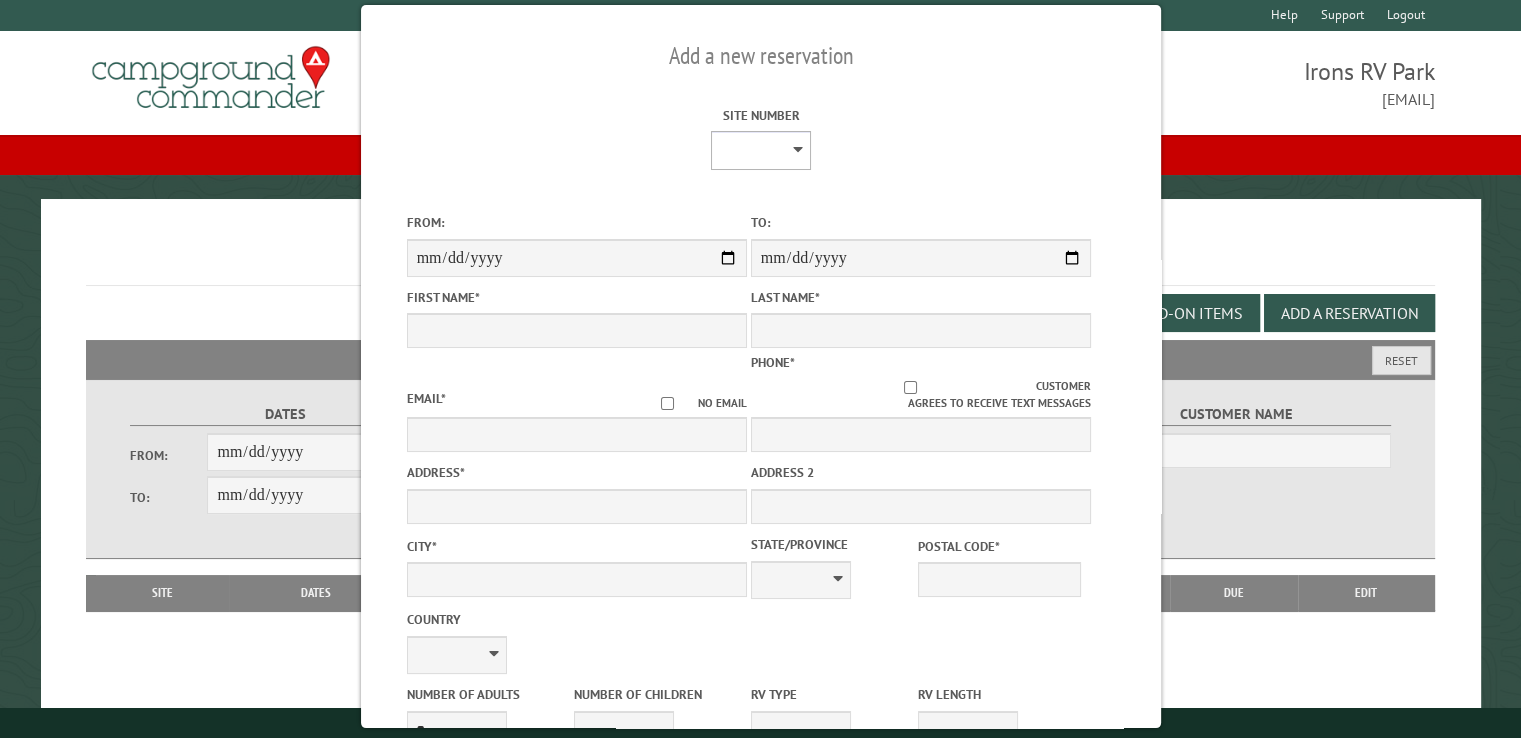 click on "**********" at bounding box center (761, 150) 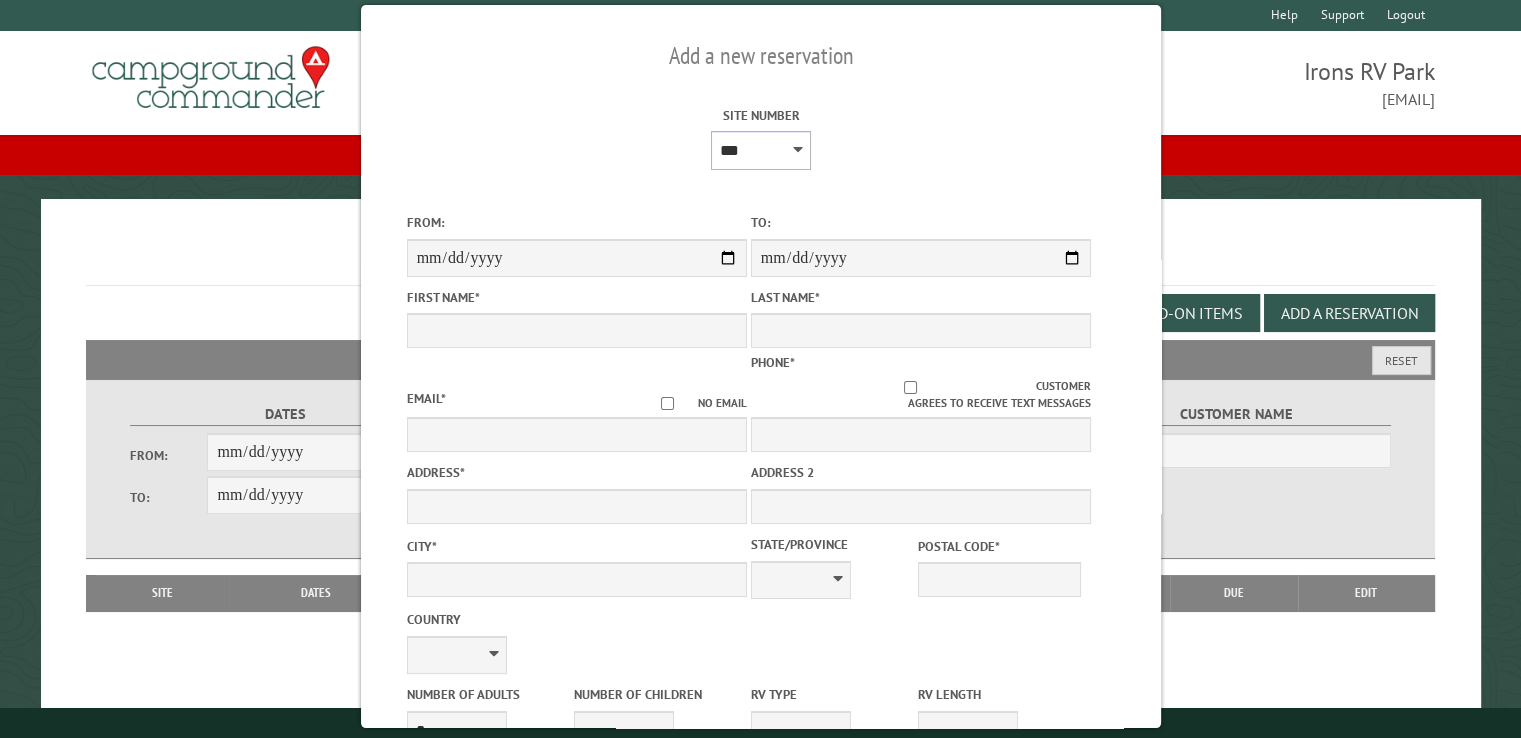 click on "**********" at bounding box center (761, 150) 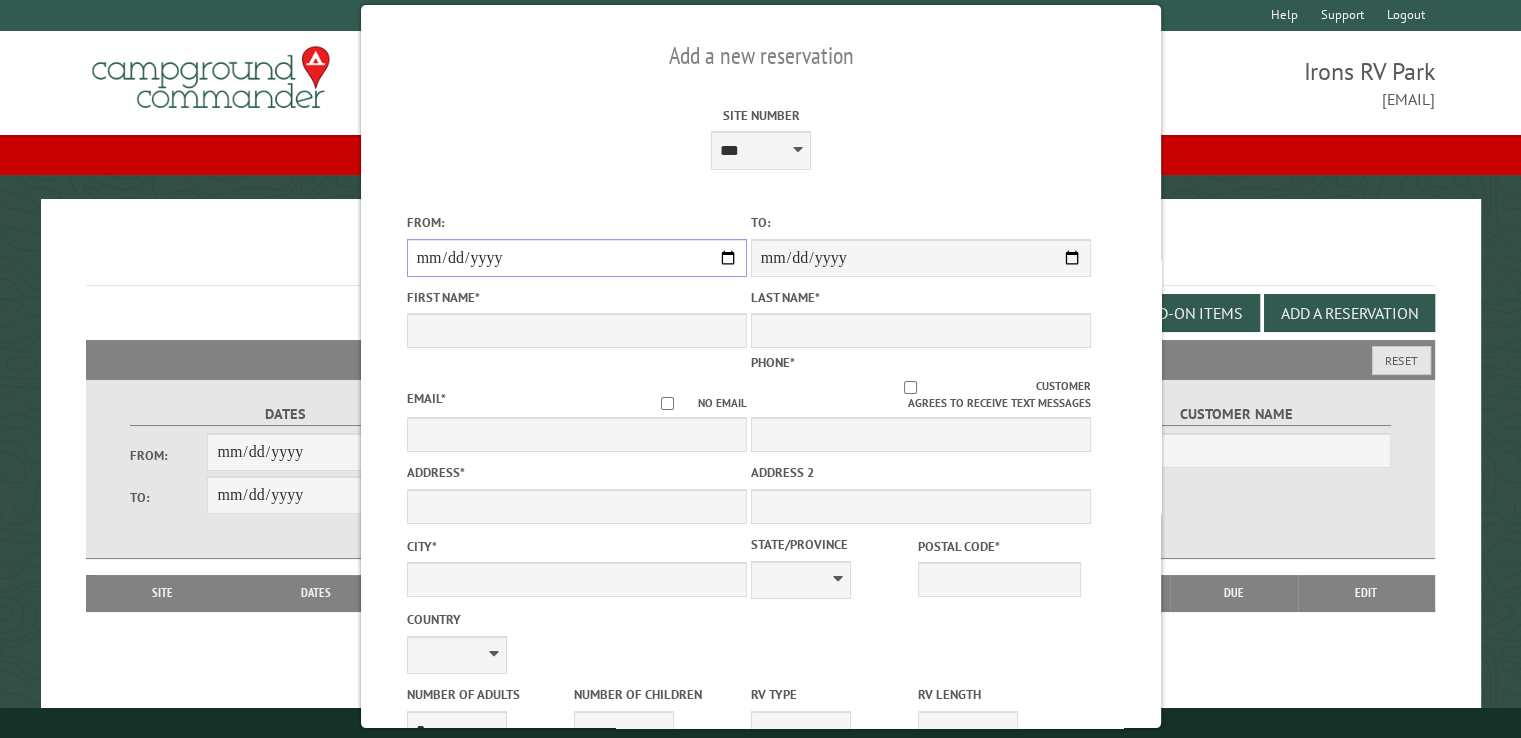 click on "From:" at bounding box center [576, 258] 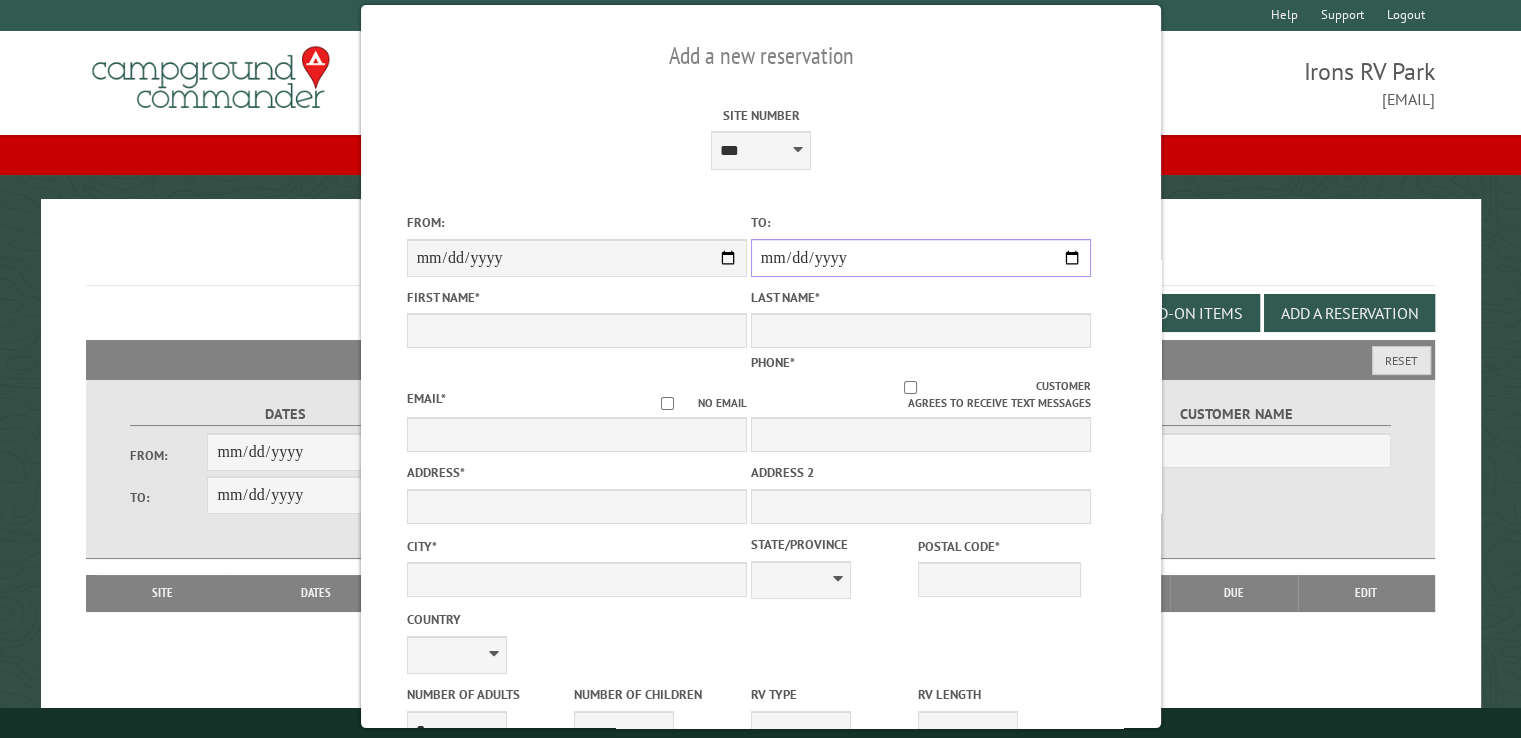 click on "**********" at bounding box center (920, 258) 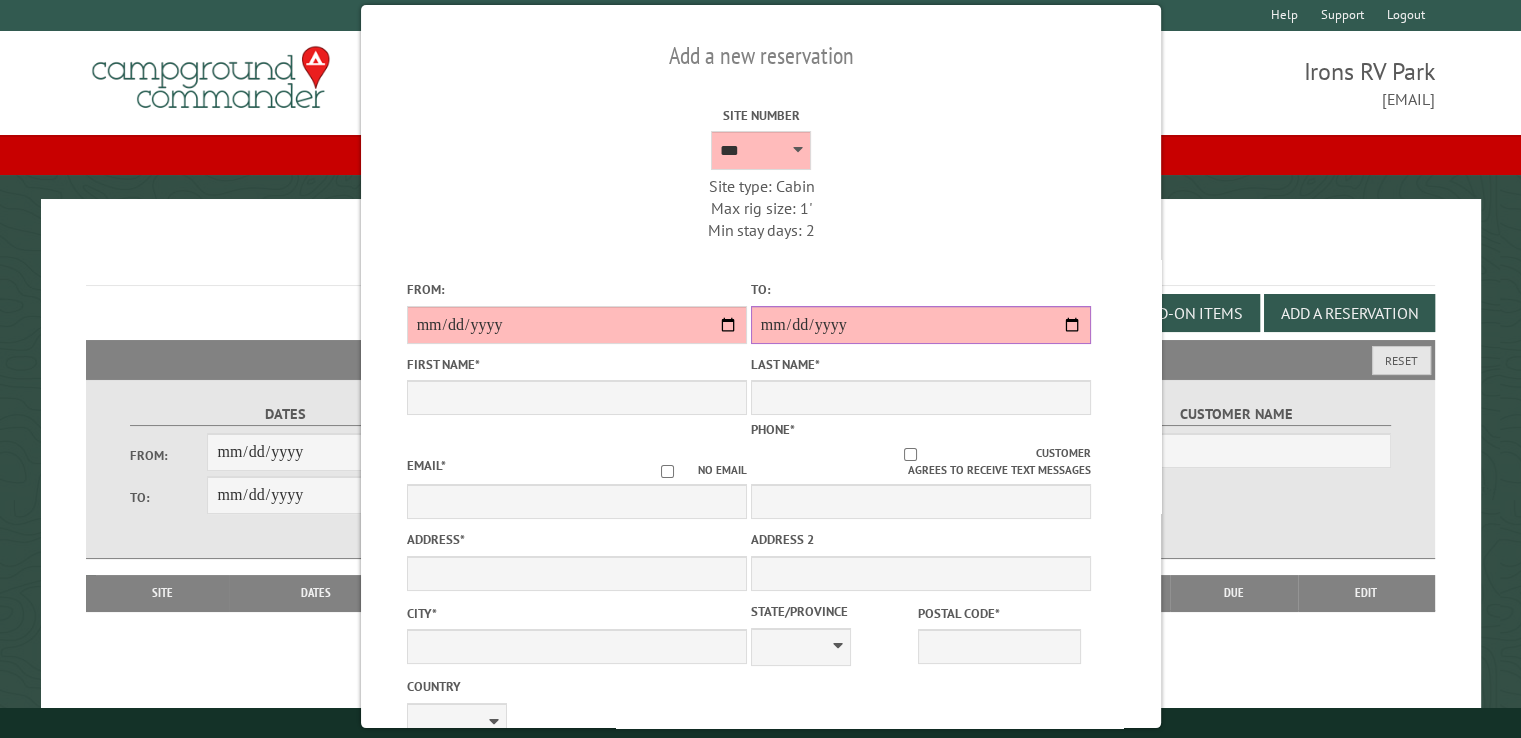 type on "**********" 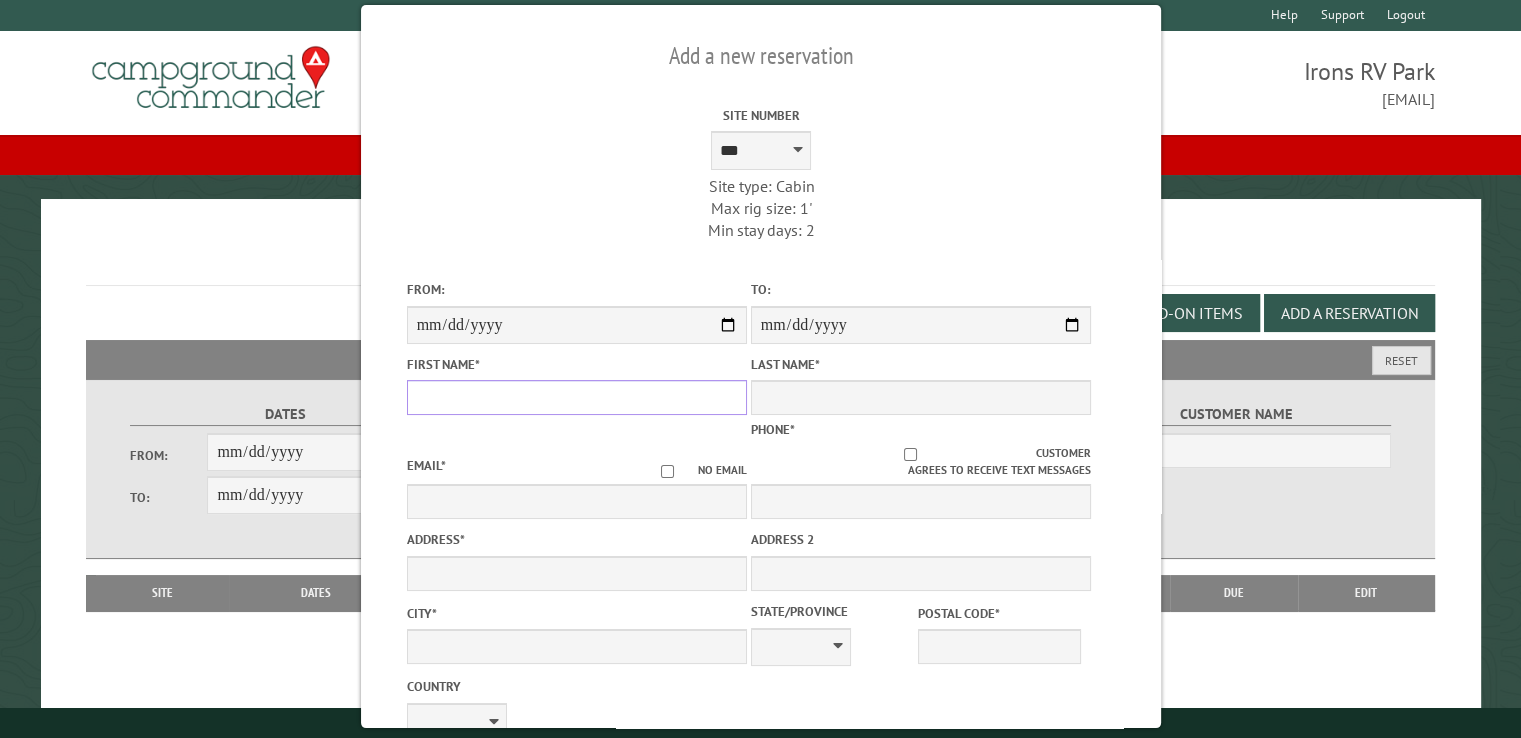 click on "First Name *" at bounding box center [576, 397] 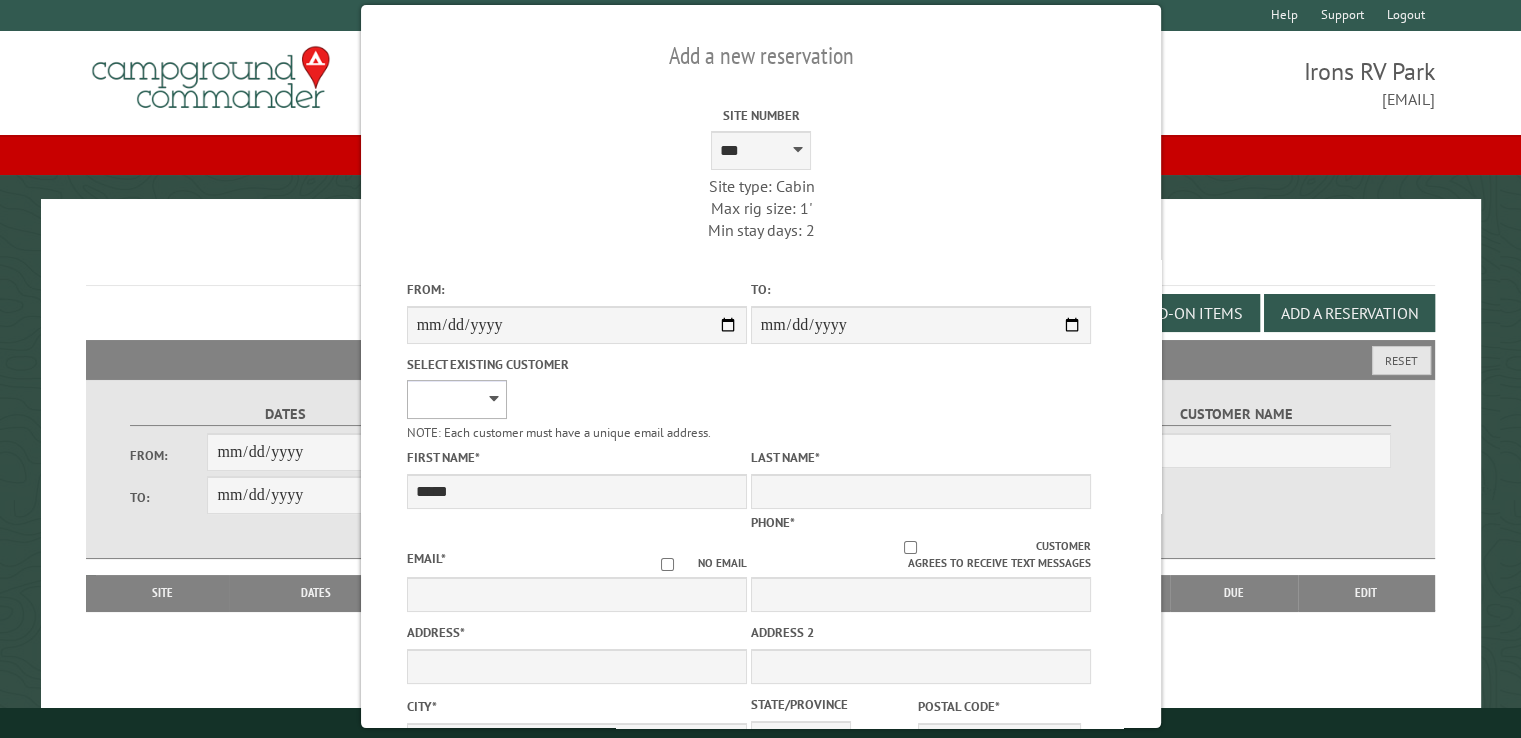 click on "**********" at bounding box center (456, 399) 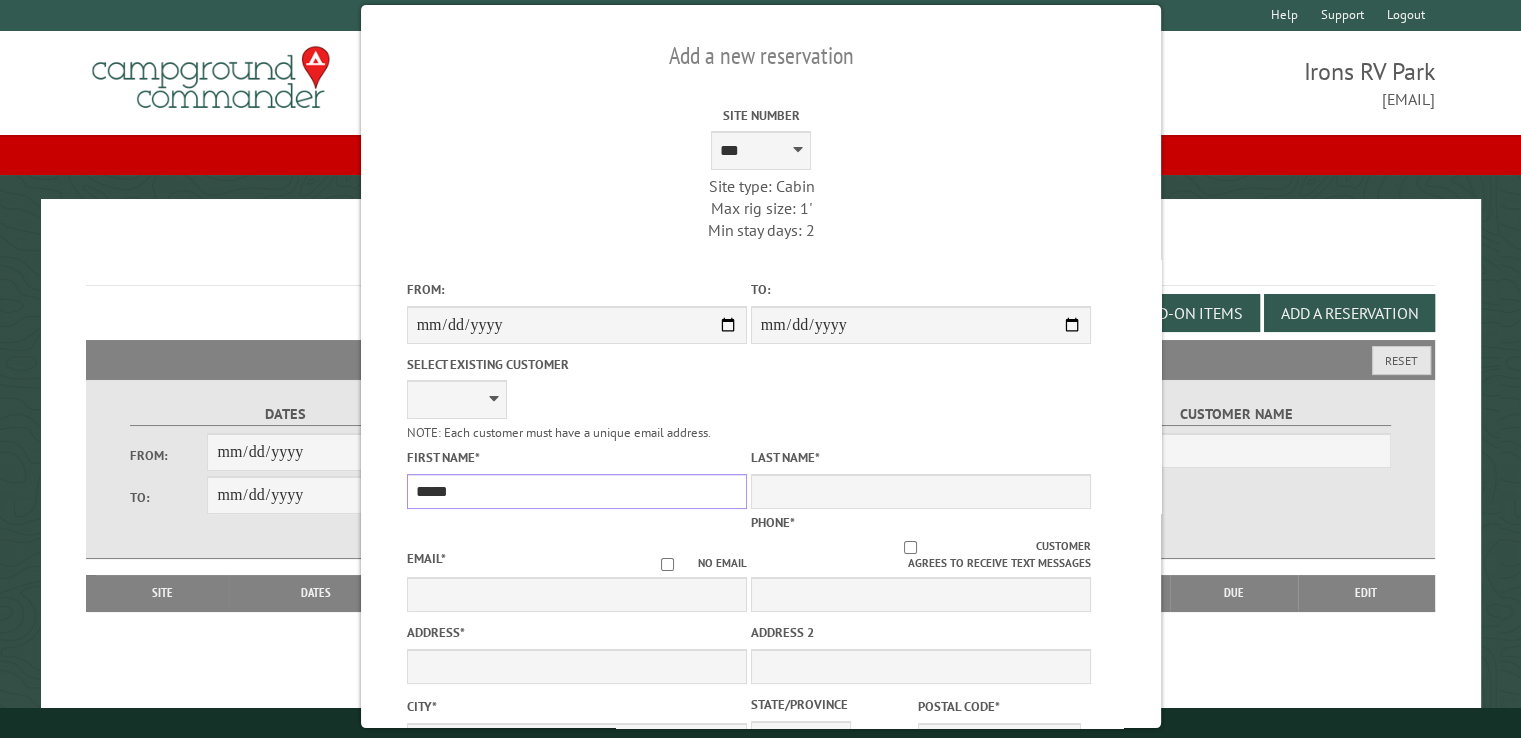 click on "*****" at bounding box center [576, 491] 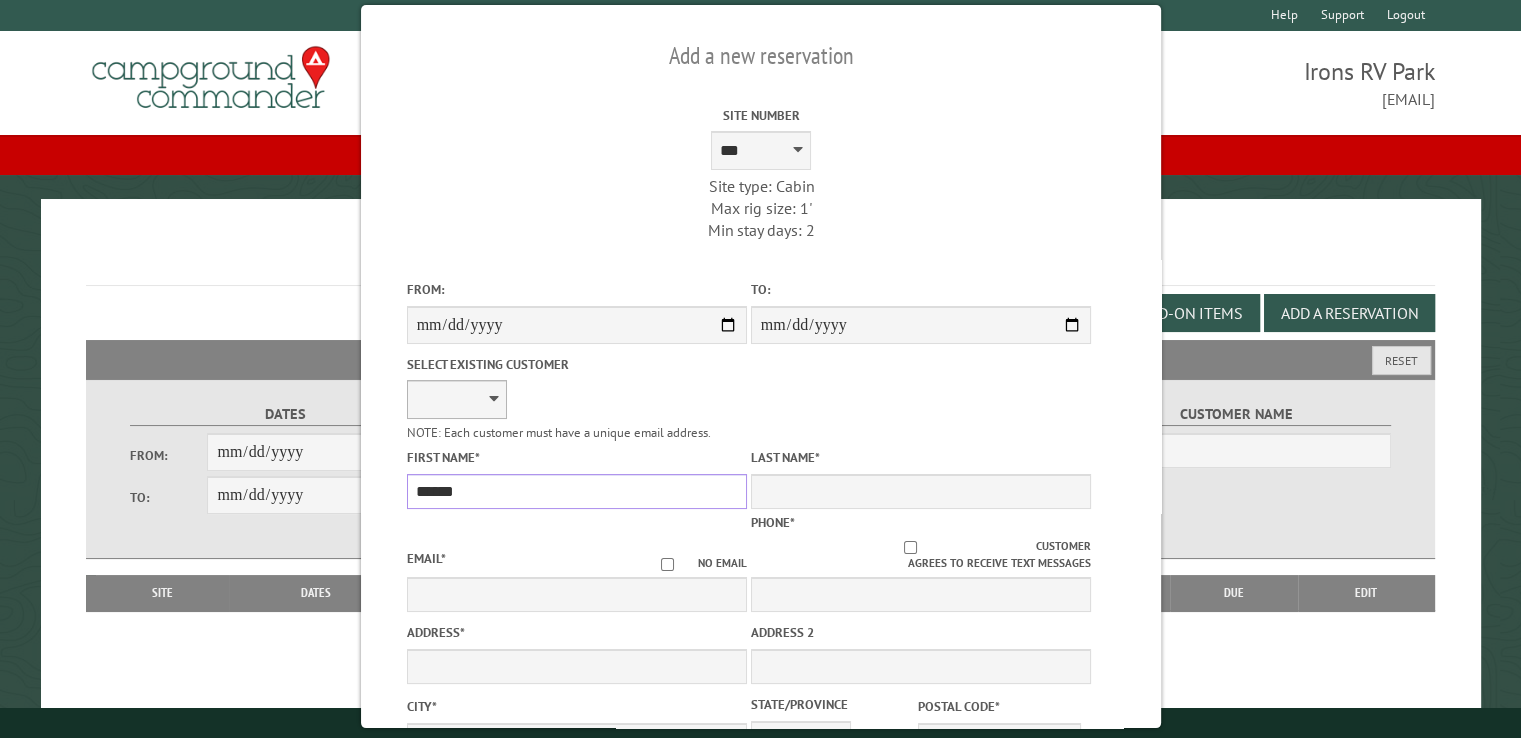 type on "******" 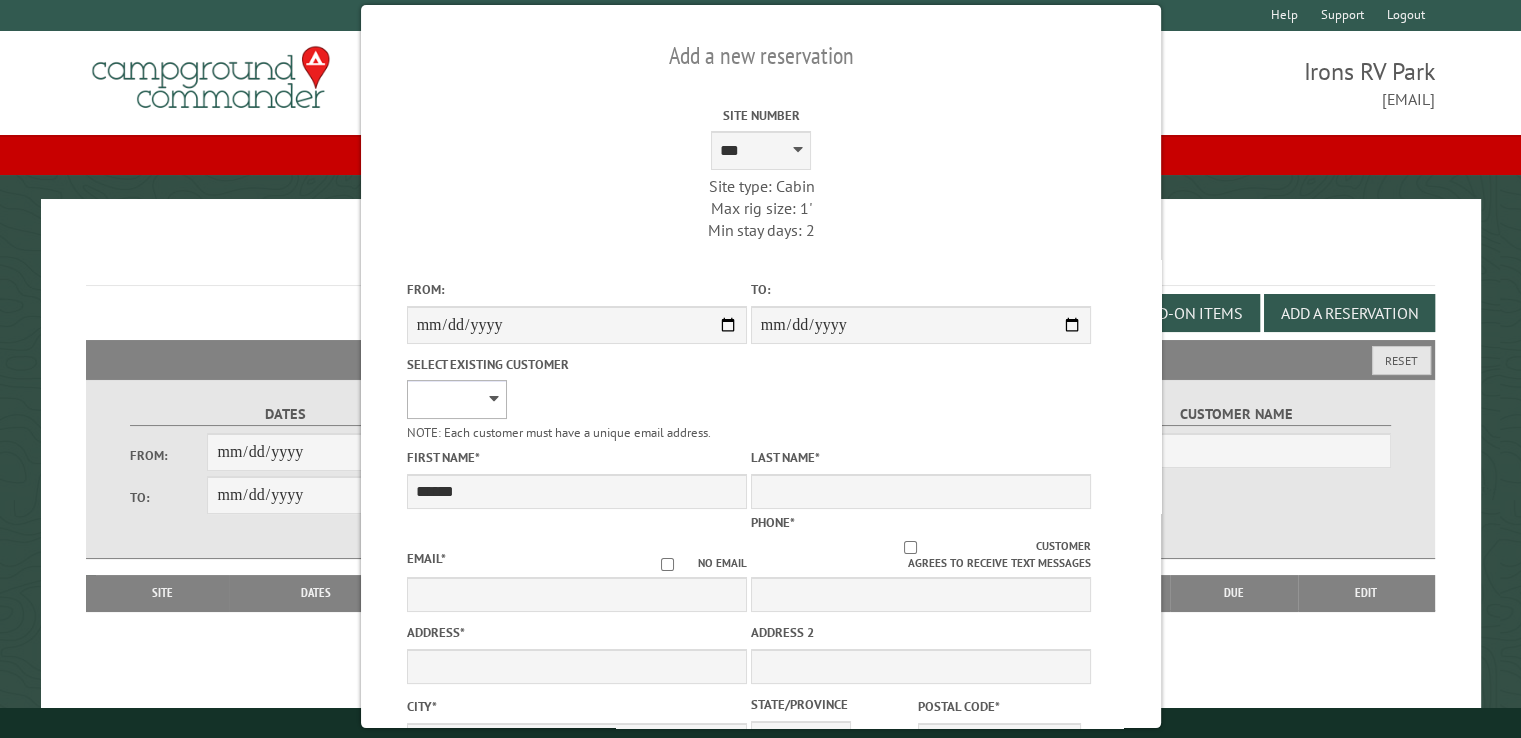 click on "**********" at bounding box center (456, 399) 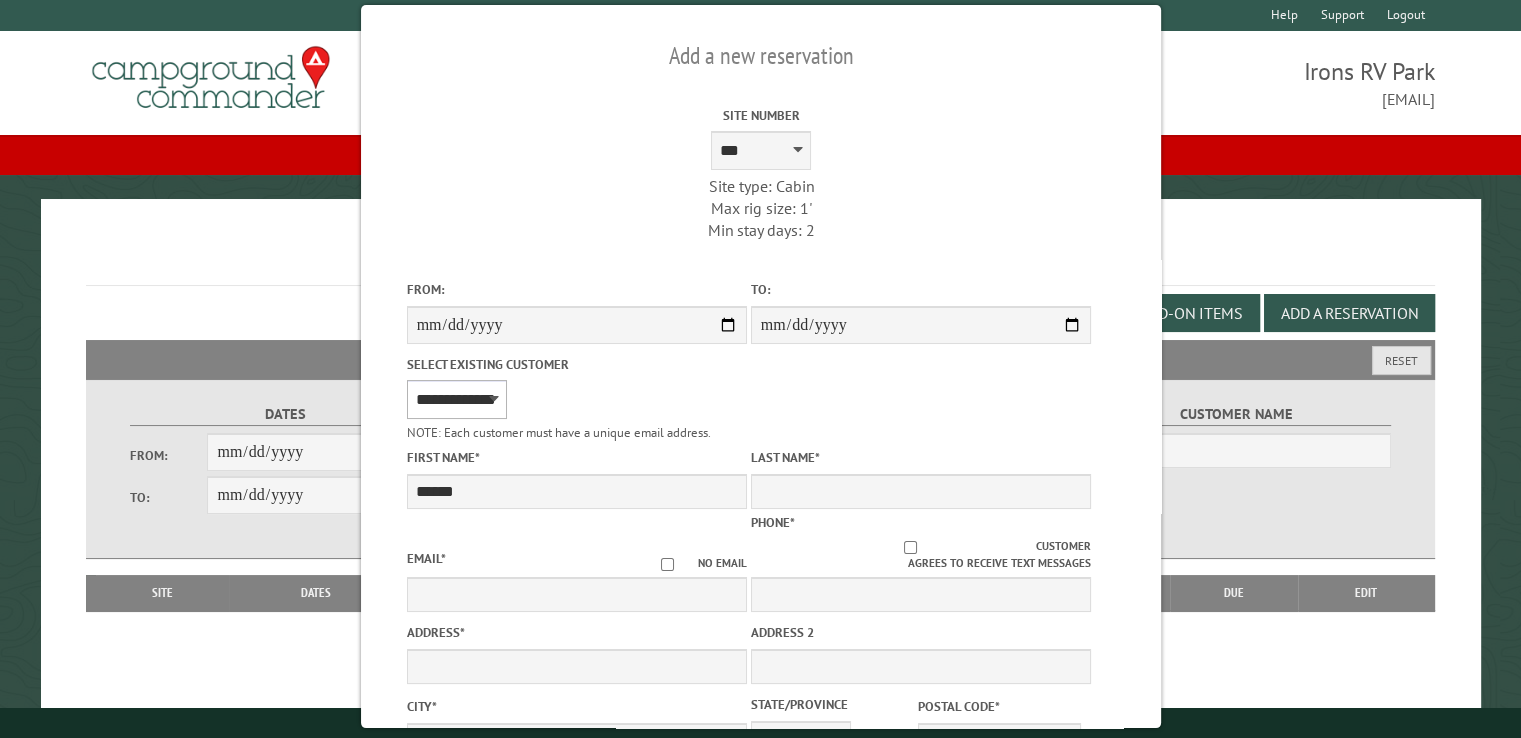 click on "**********" at bounding box center [456, 399] 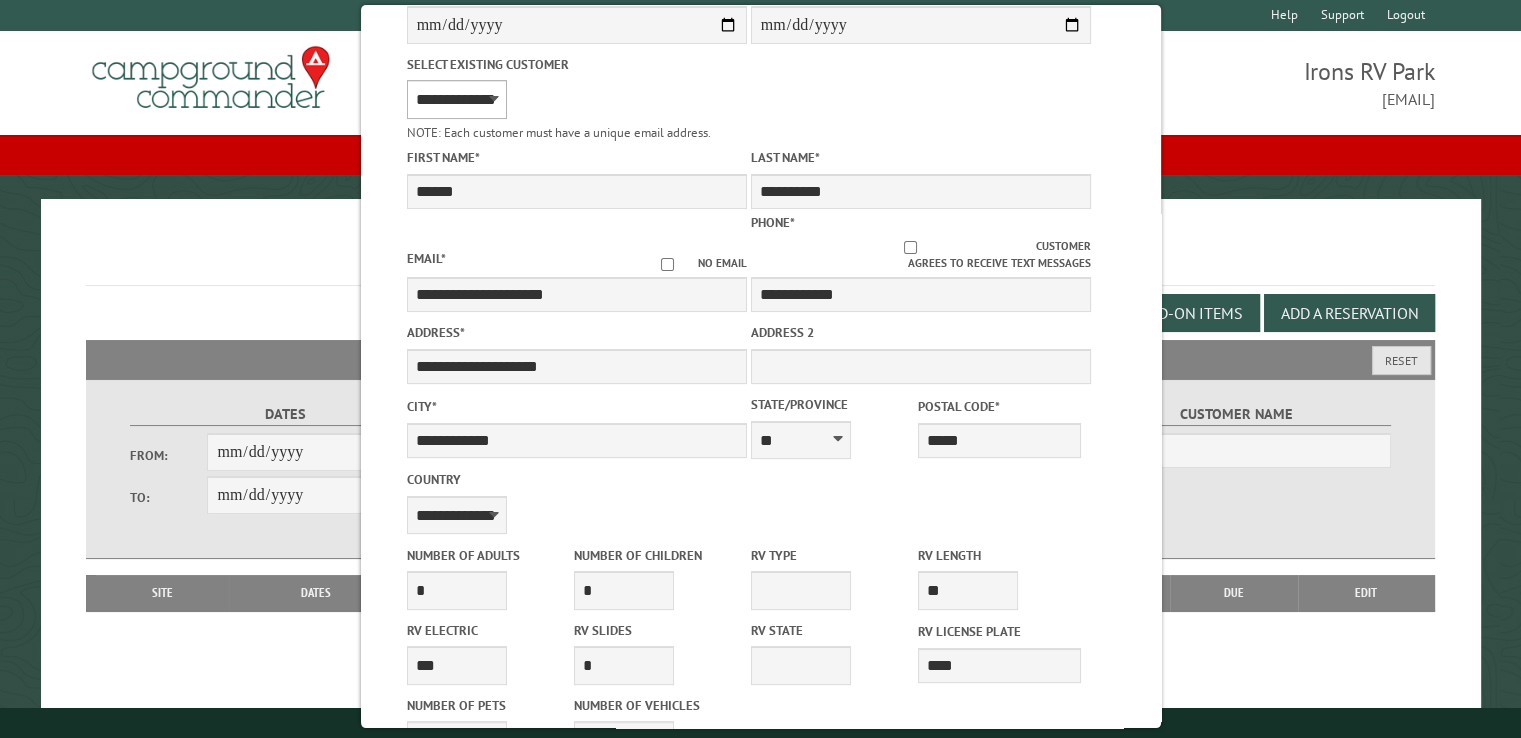 scroll, scrollTop: 400, scrollLeft: 0, axis: vertical 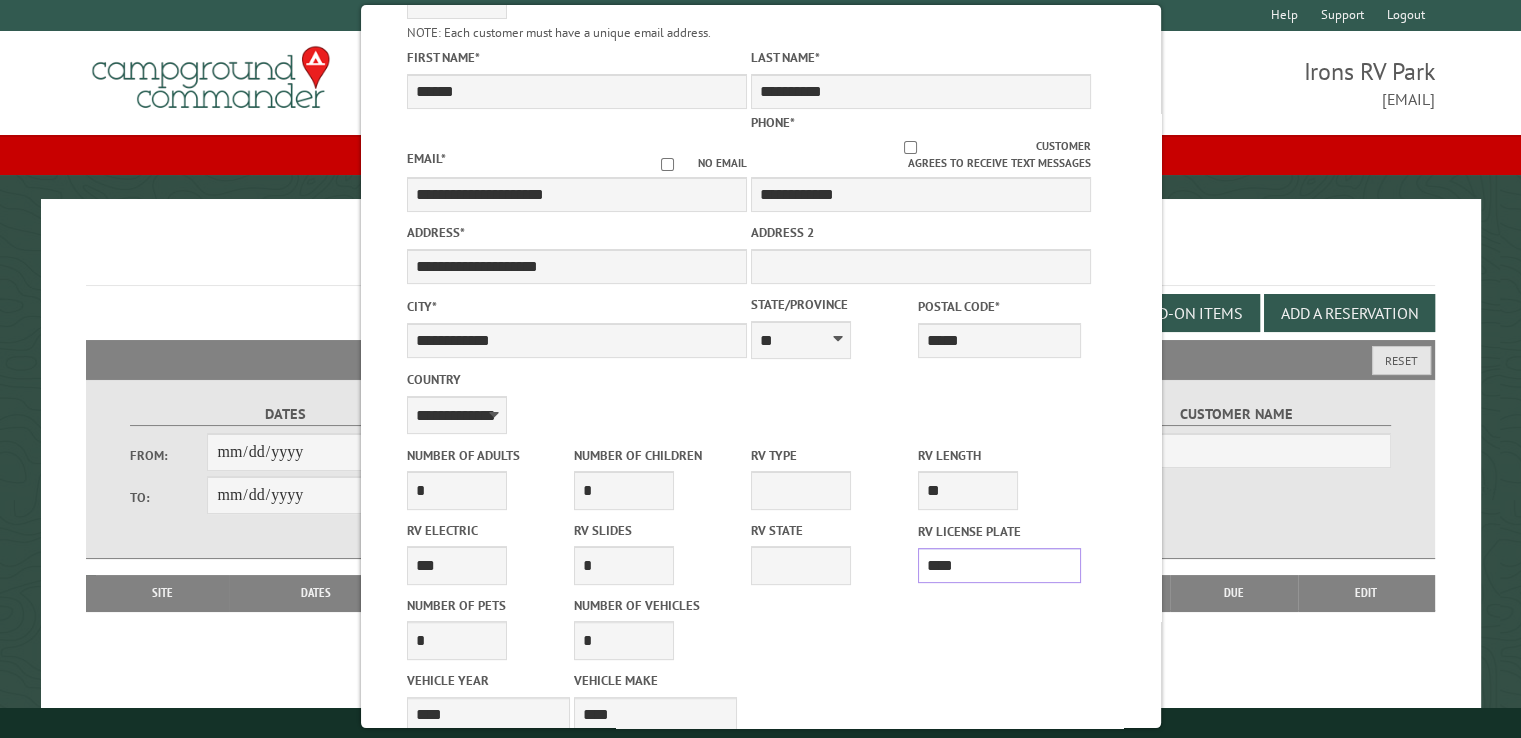 drag, startPoint x: 979, startPoint y: 556, endPoint x: 895, endPoint y: 545, distance: 84.71718 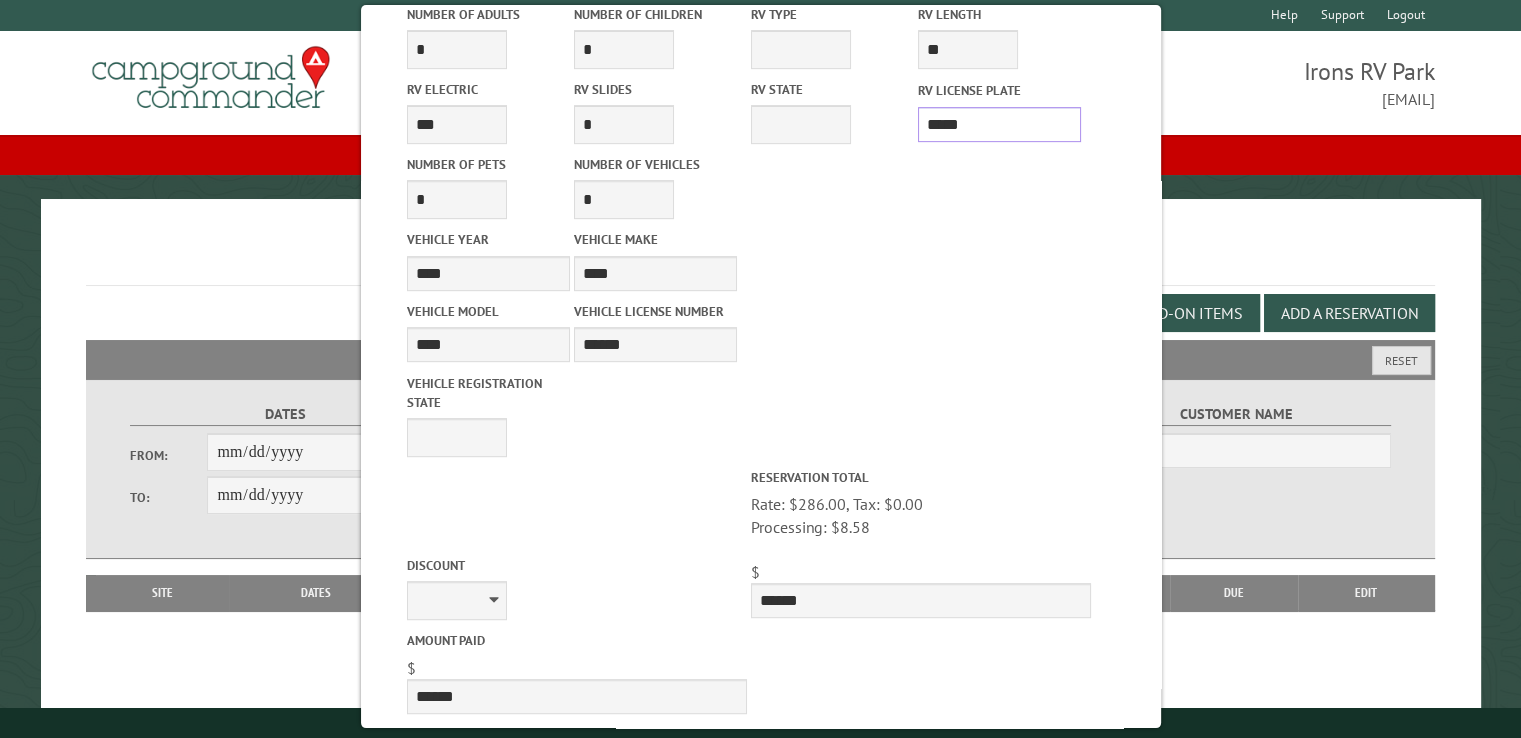 scroll, scrollTop: 900, scrollLeft: 0, axis: vertical 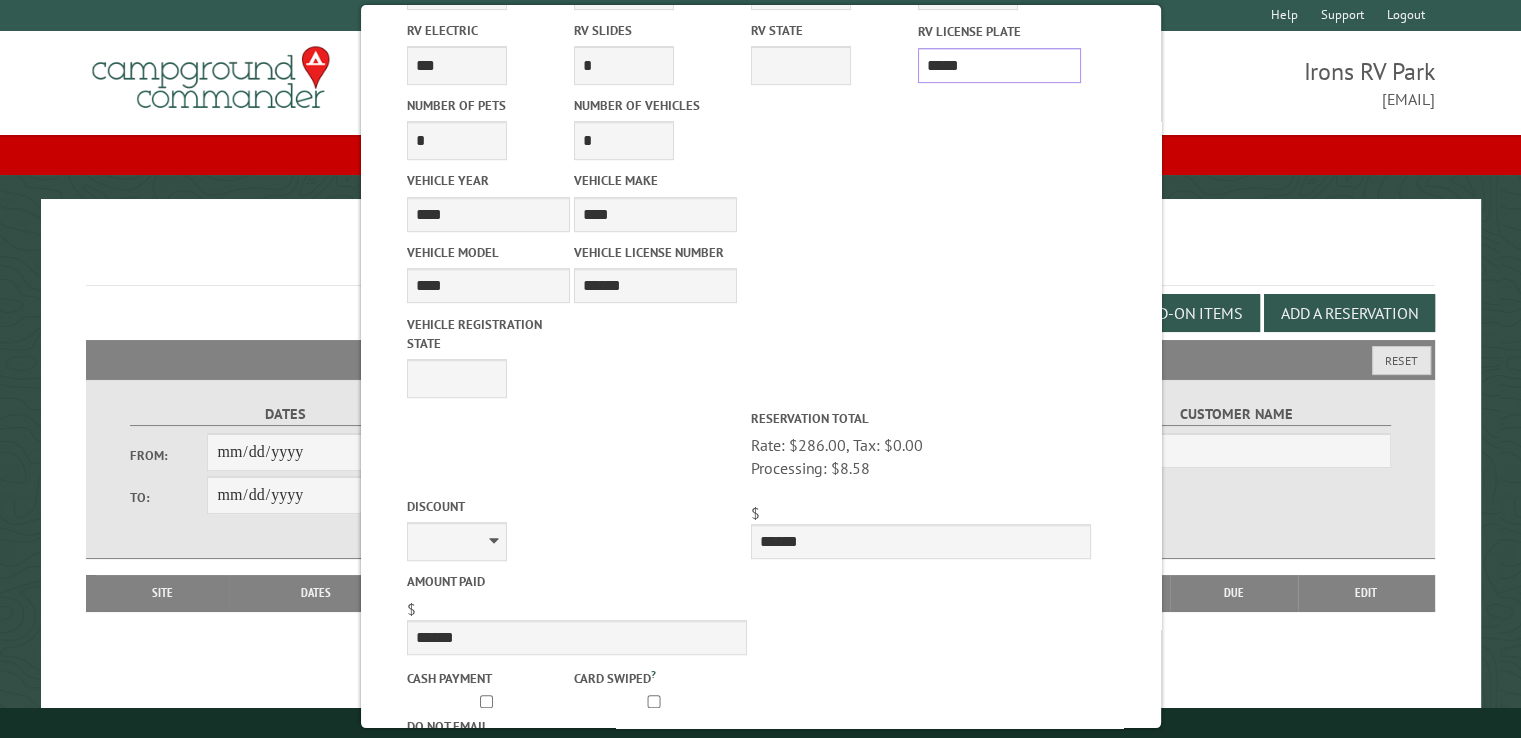 type on "*****" 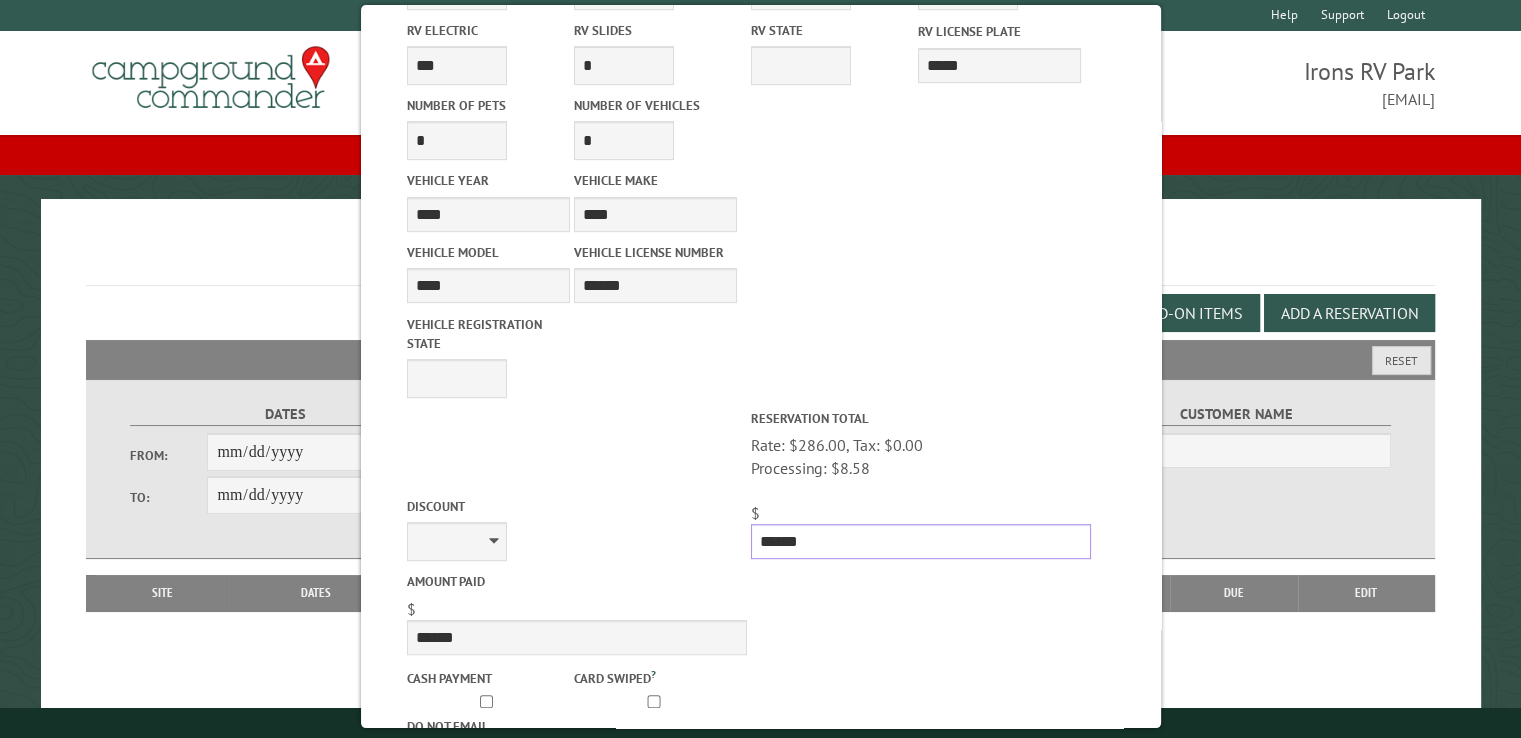 drag, startPoint x: 829, startPoint y: 536, endPoint x: 745, endPoint y: 542, distance: 84.21401 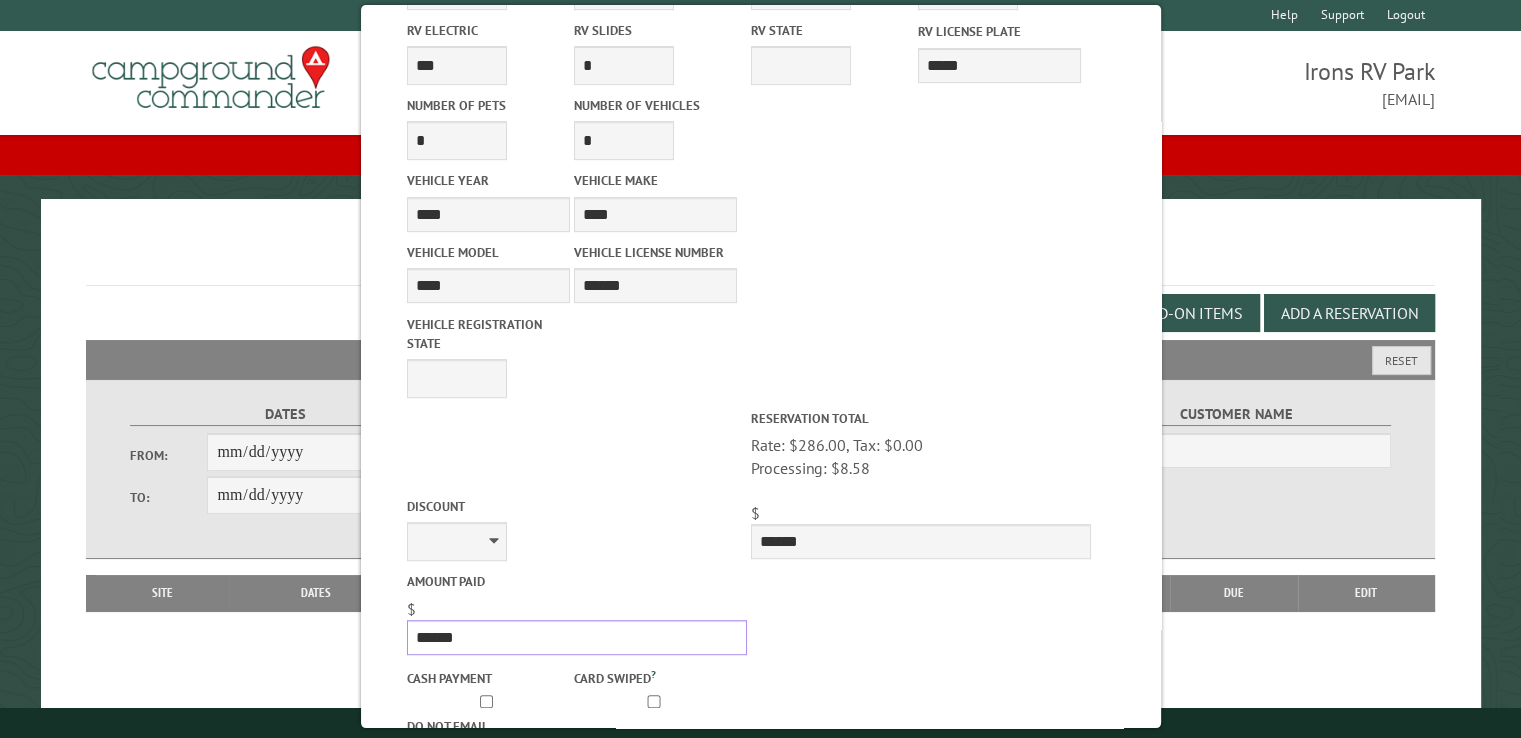 drag, startPoint x: 496, startPoint y: 633, endPoint x: 384, endPoint y: 636, distance: 112.04017 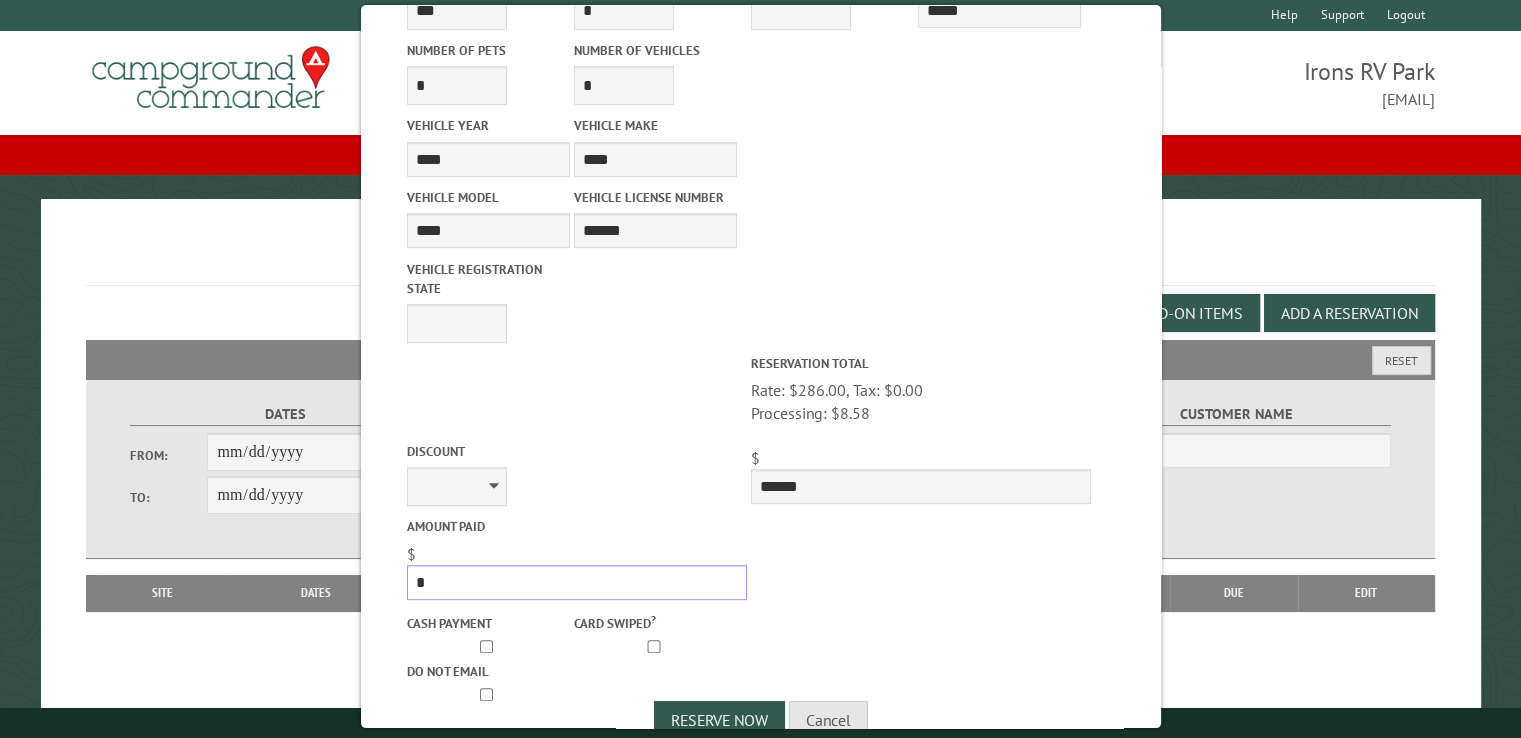 scroll, scrollTop: 999, scrollLeft: 0, axis: vertical 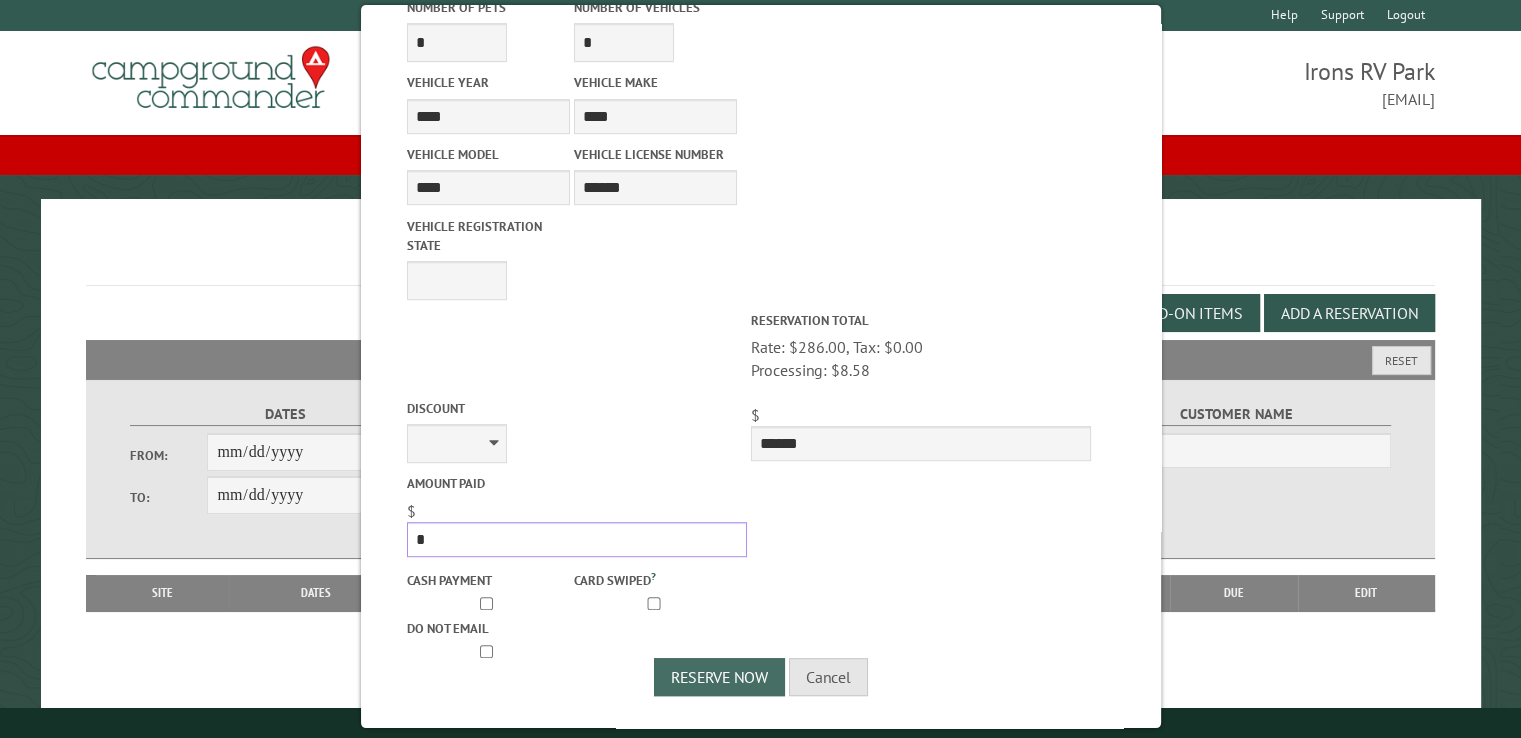 type on "*" 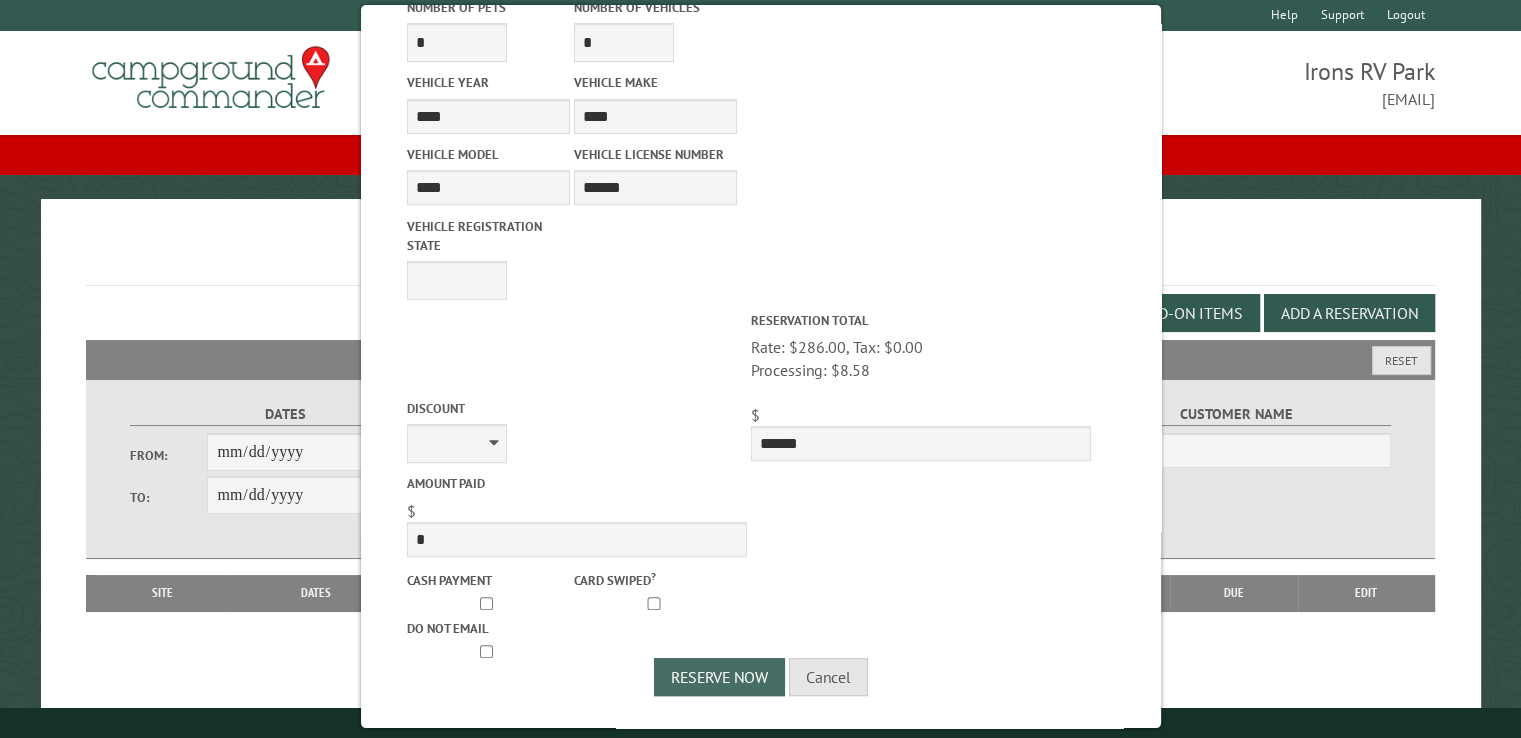 click on "Reserve Now" at bounding box center (719, 677) 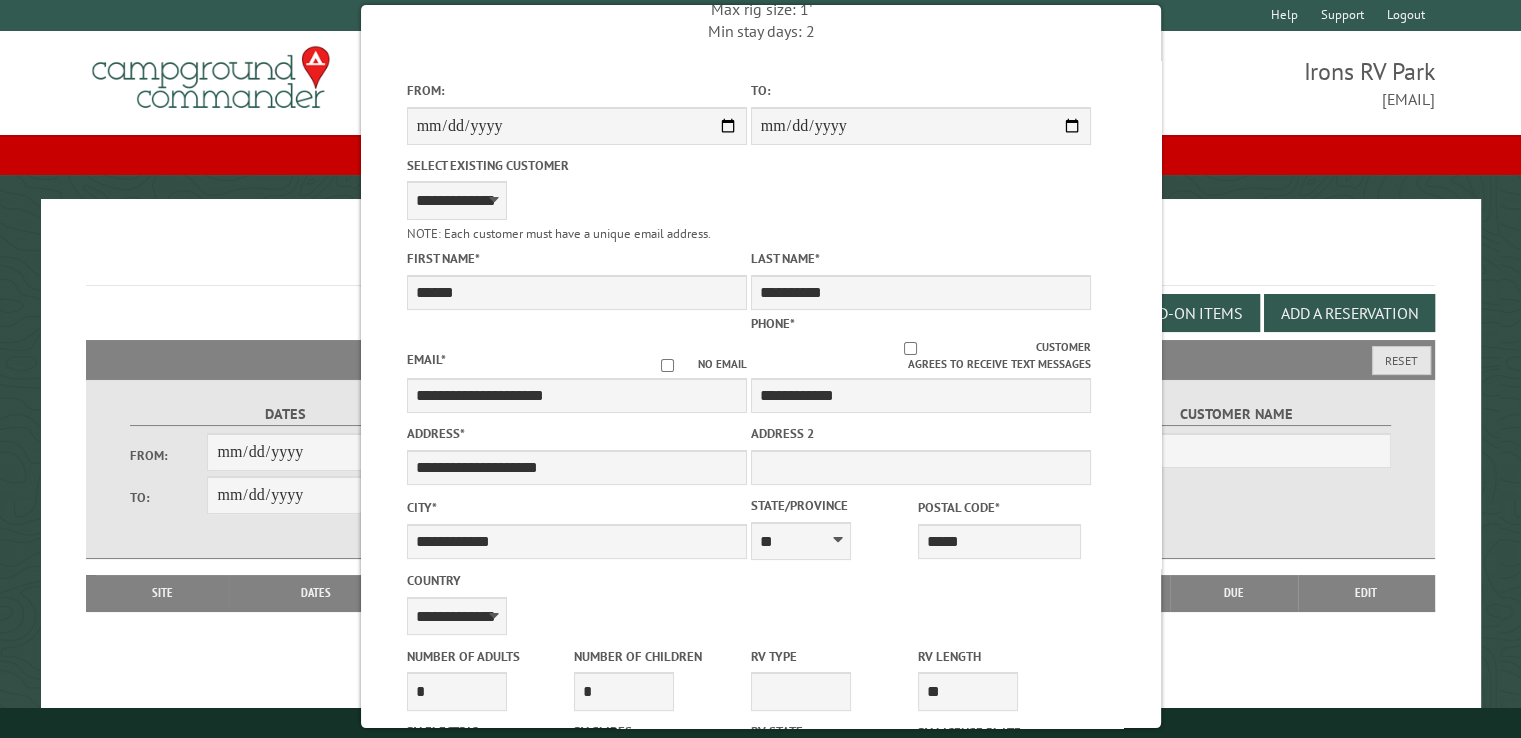 scroll, scrollTop: 0, scrollLeft: 0, axis: both 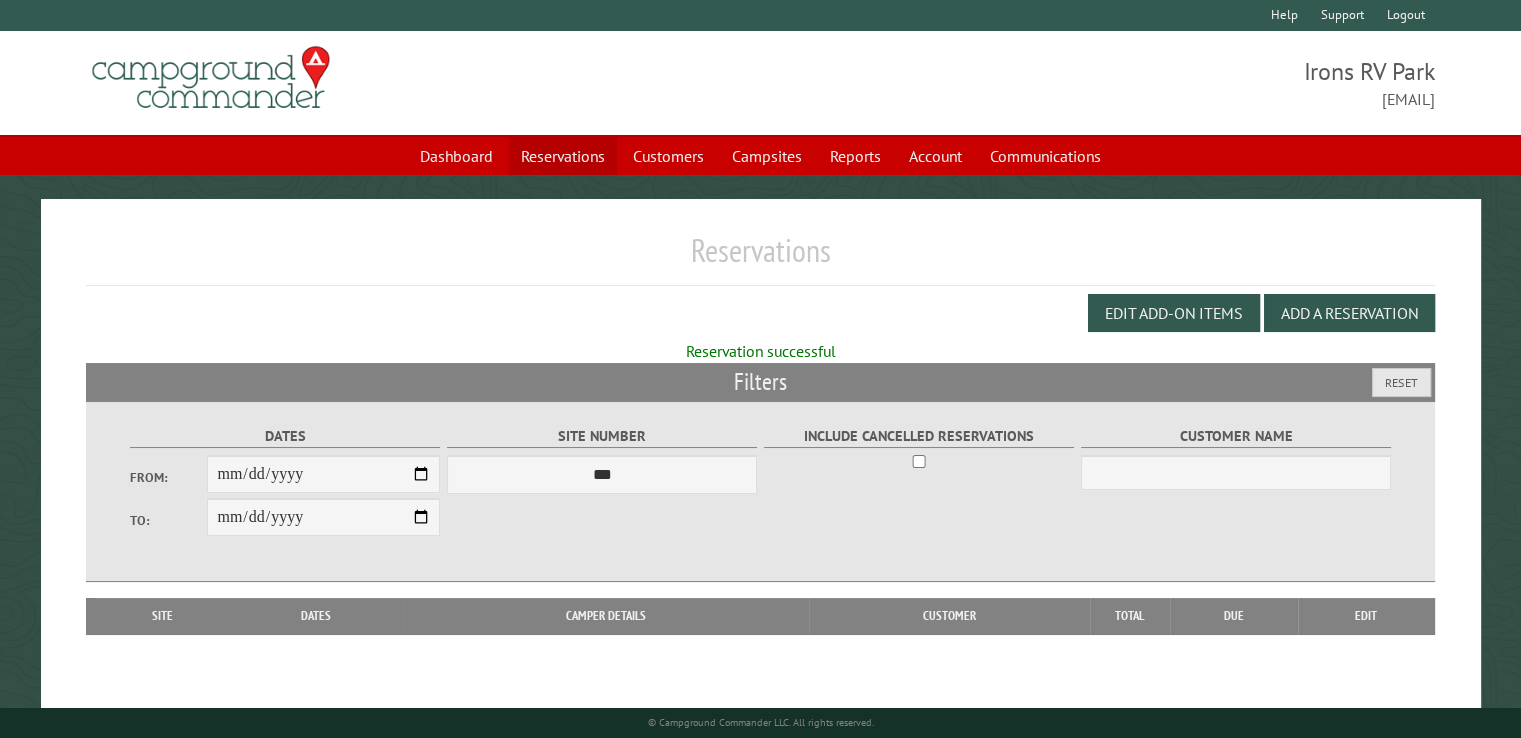 click on "Reservations" at bounding box center (563, 156) 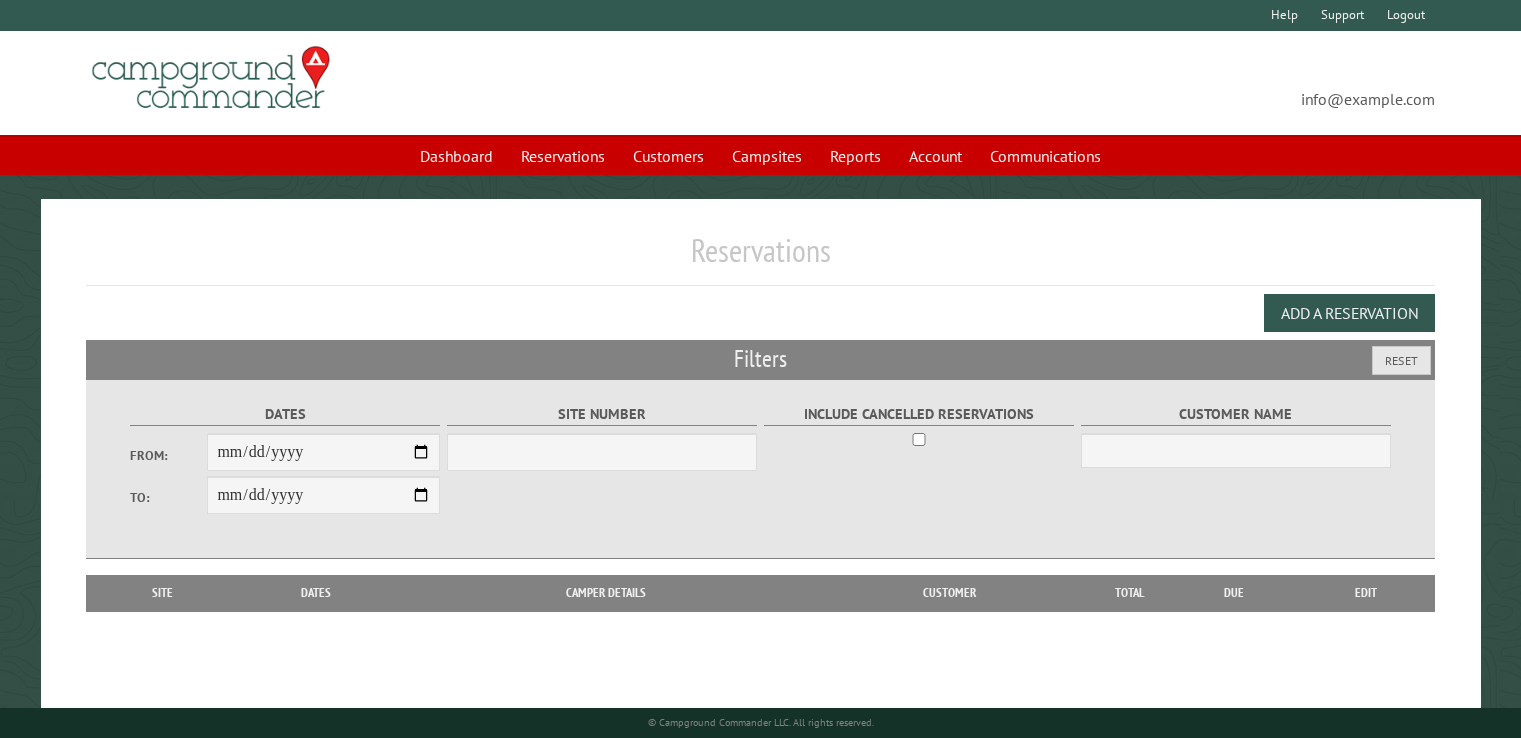 scroll, scrollTop: 0, scrollLeft: 0, axis: both 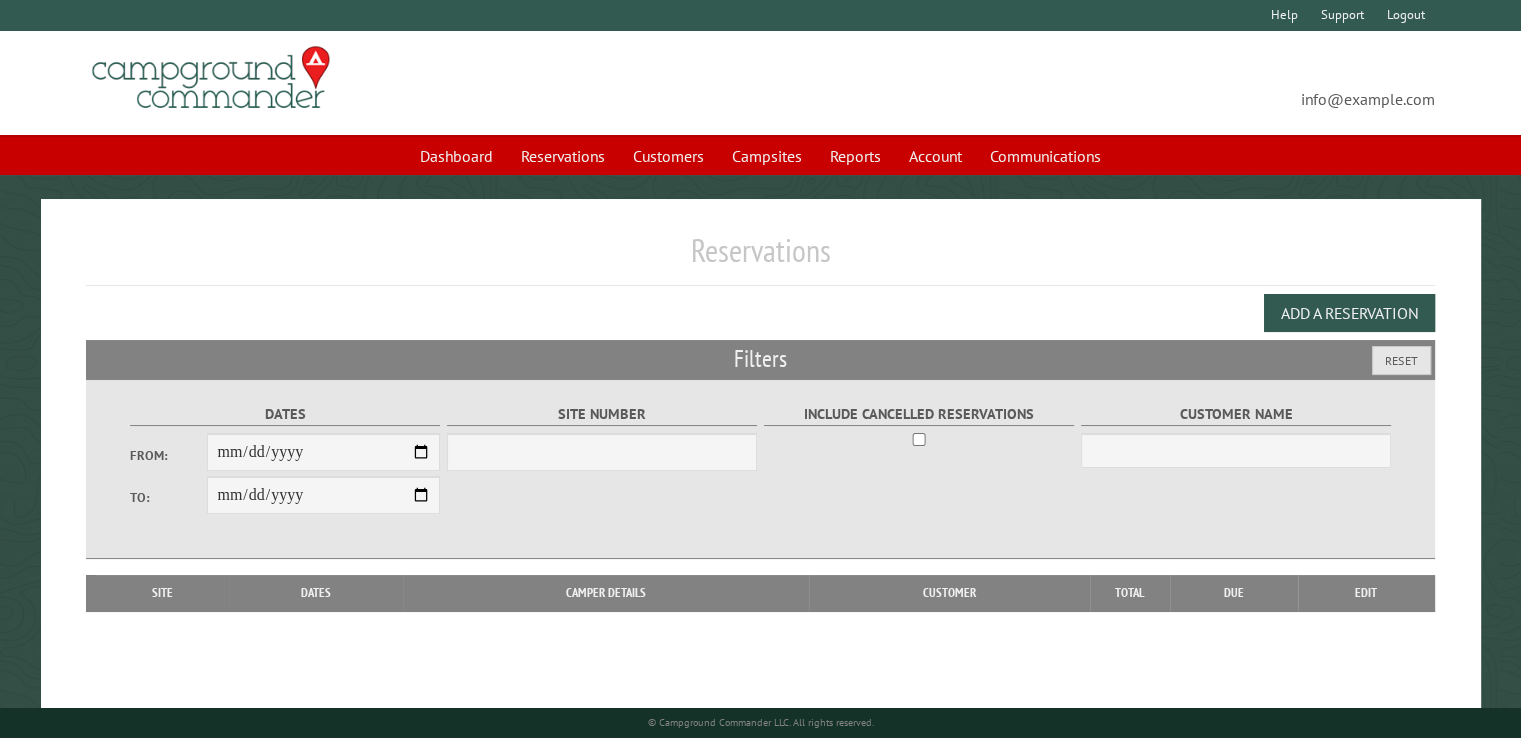 select on "***" 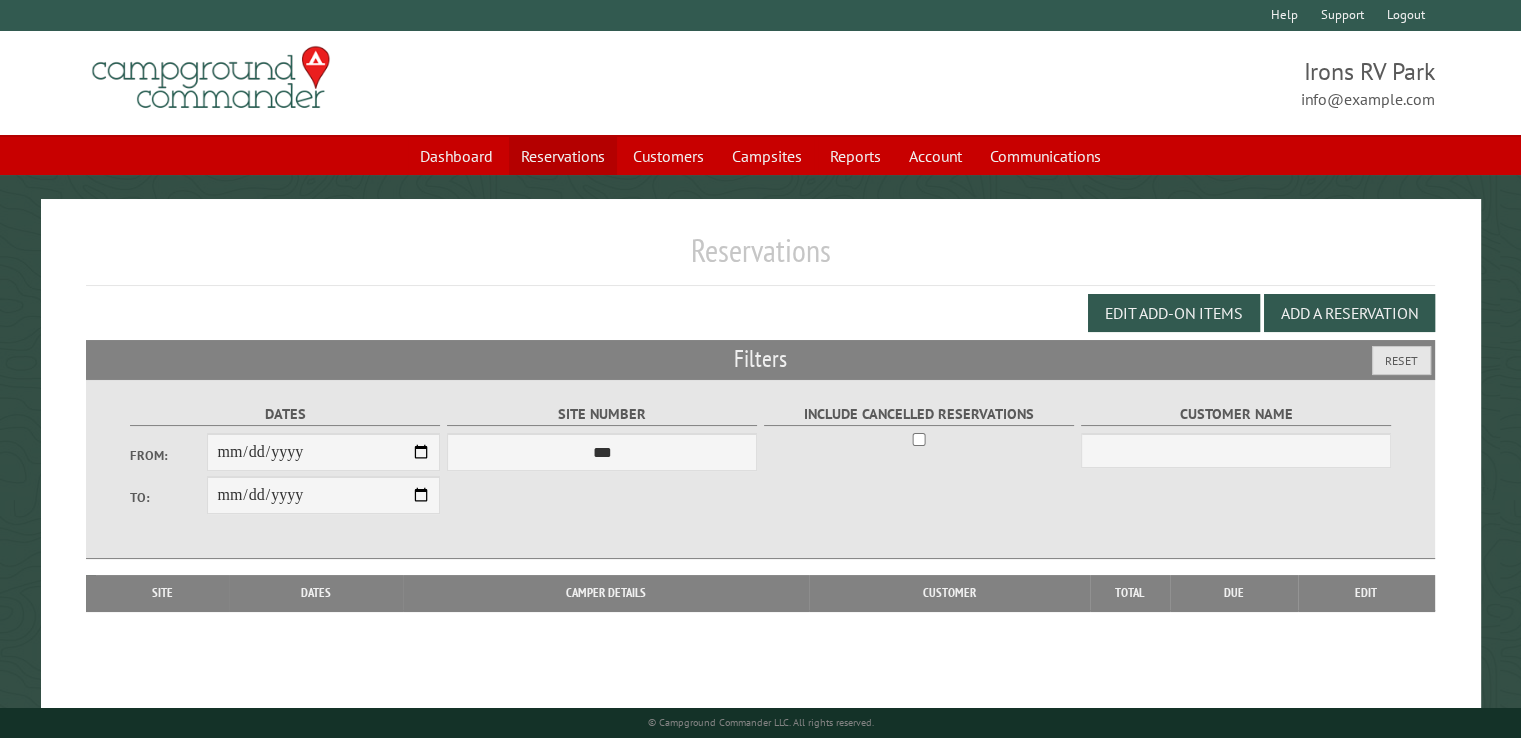 click on "Reservations" at bounding box center (563, 156) 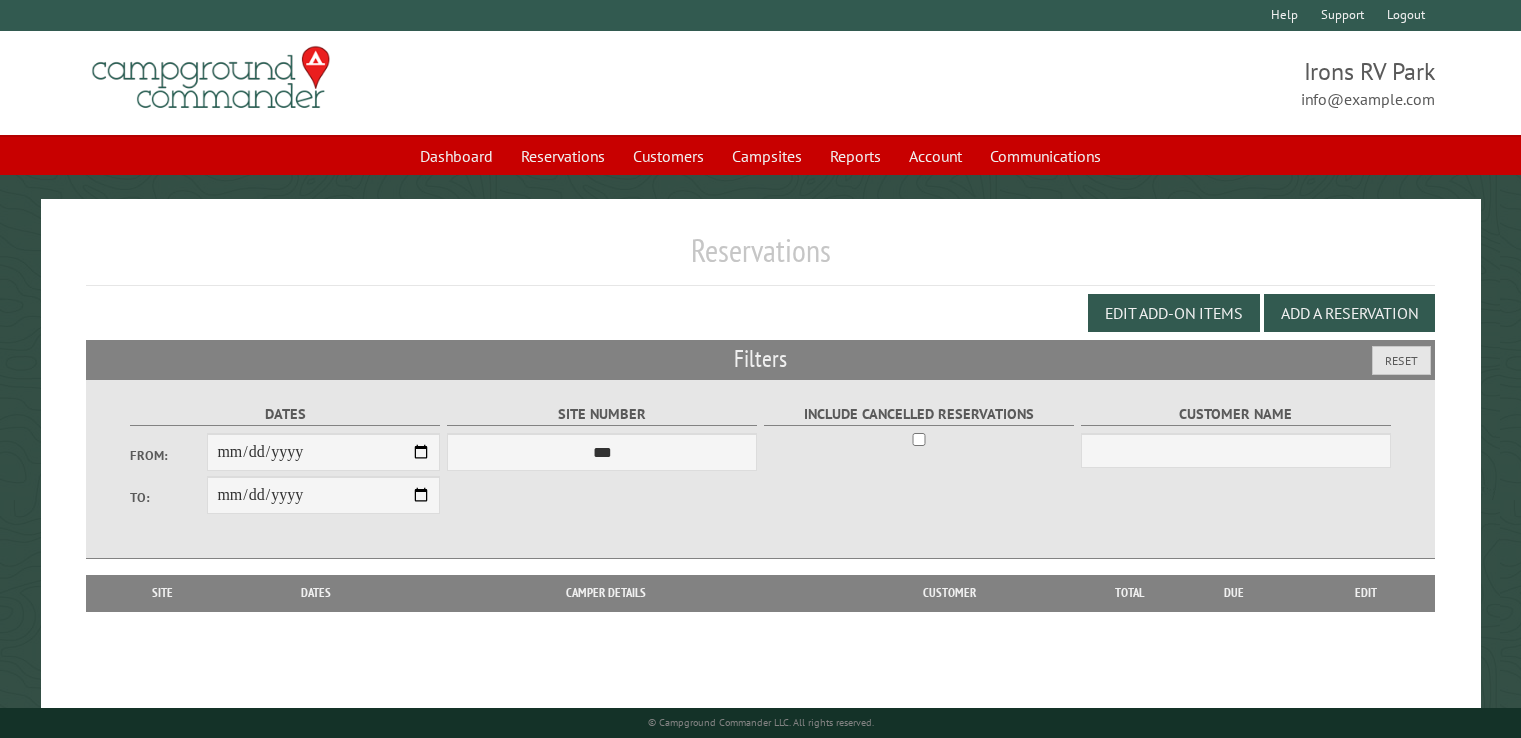 scroll, scrollTop: 0, scrollLeft: 0, axis: both 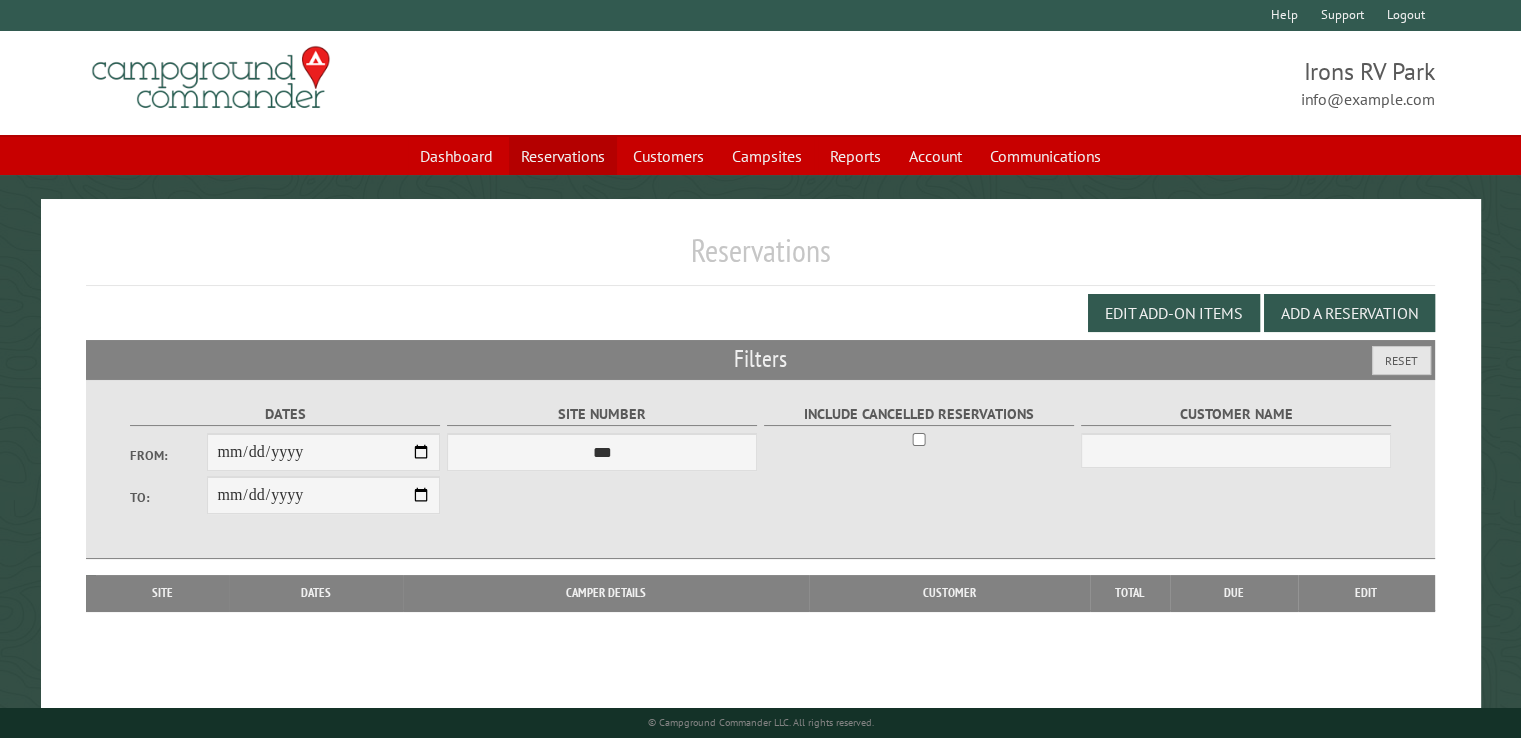 click on "Reservations" at bounding box center [563, 156] 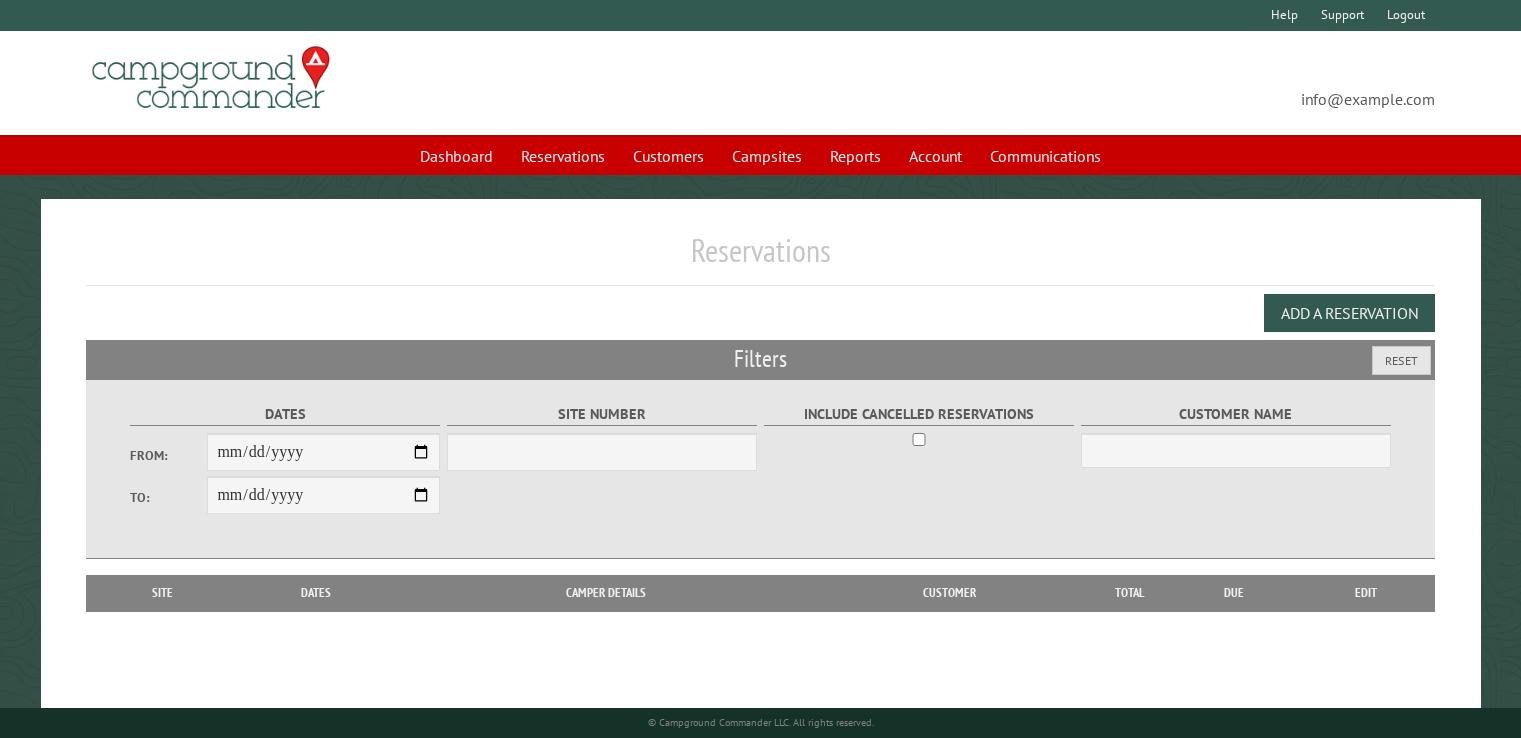 scroll, scrollTop: 0, scrollLeft: 0, axis: both 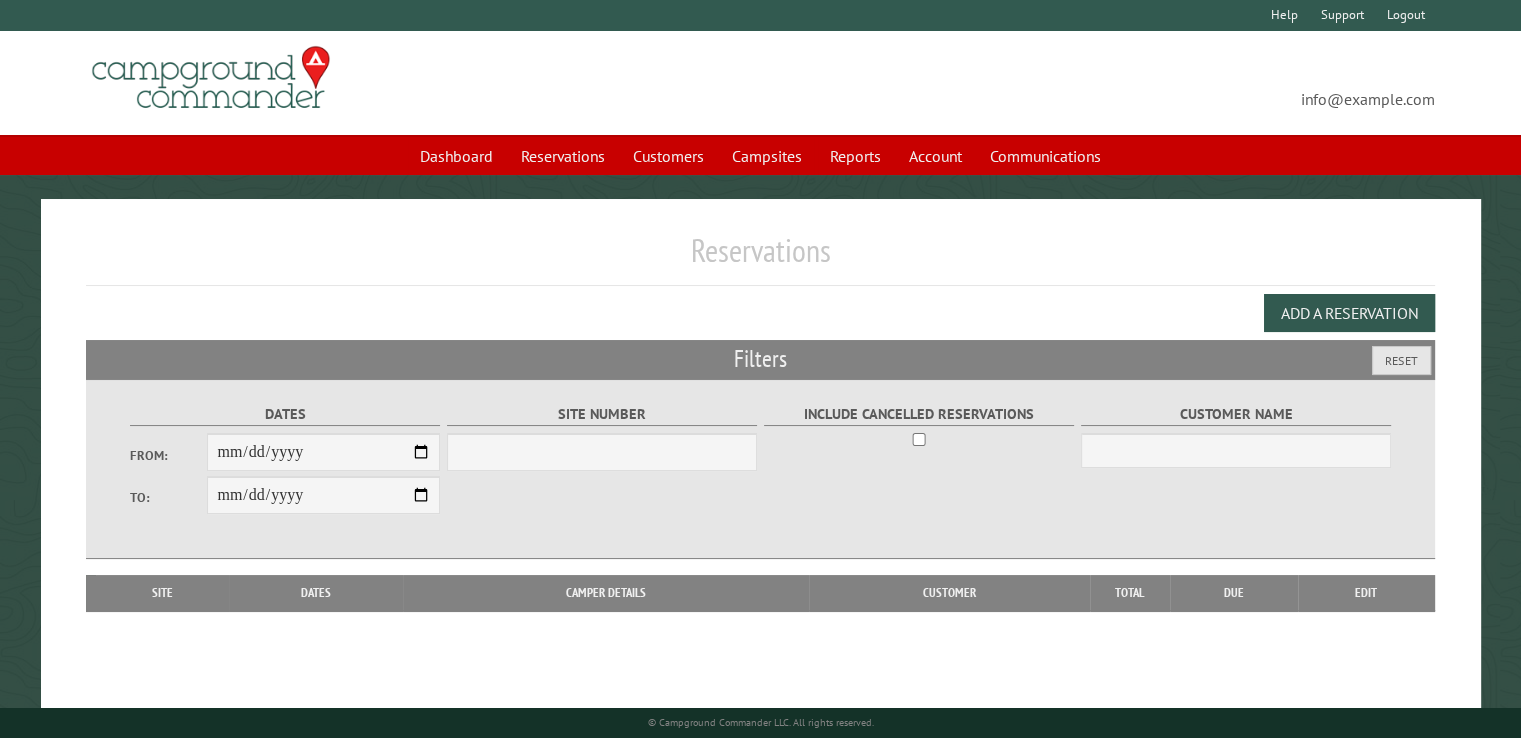 select on "***" 